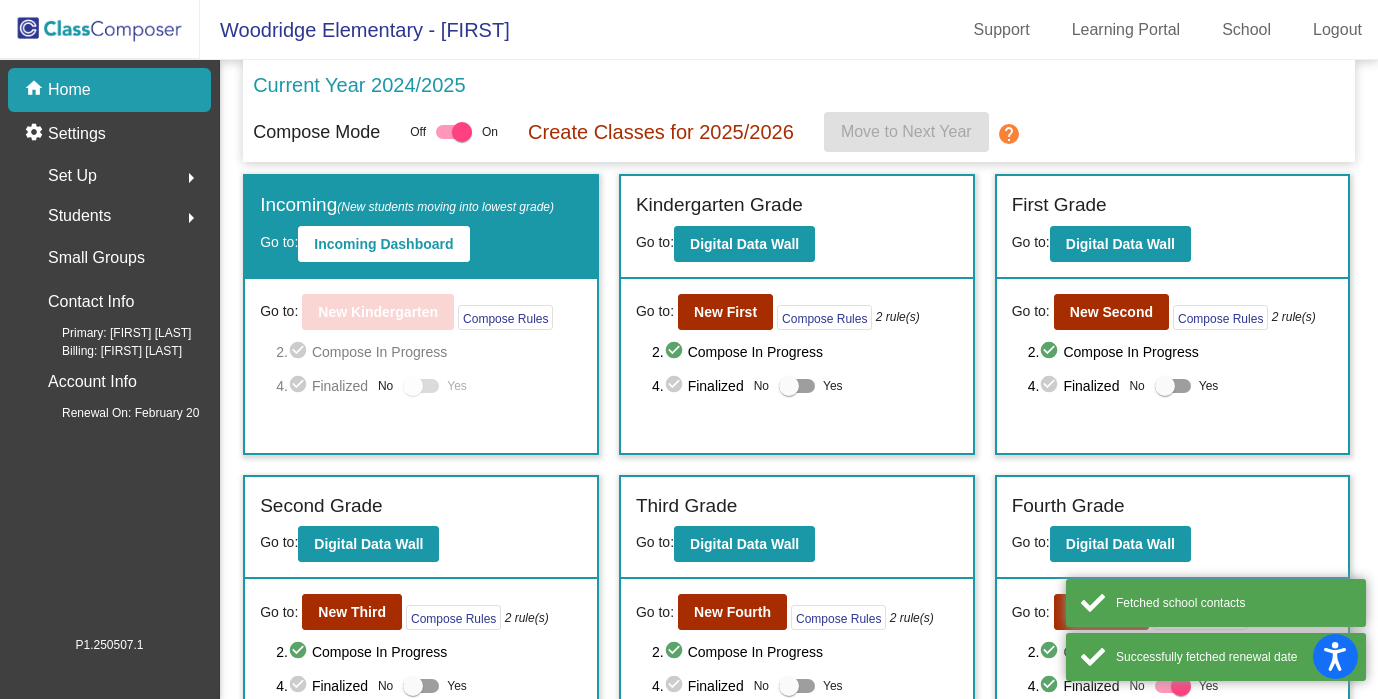 scroll, scrollTop: 0, scrollLeft: 0, axis: both 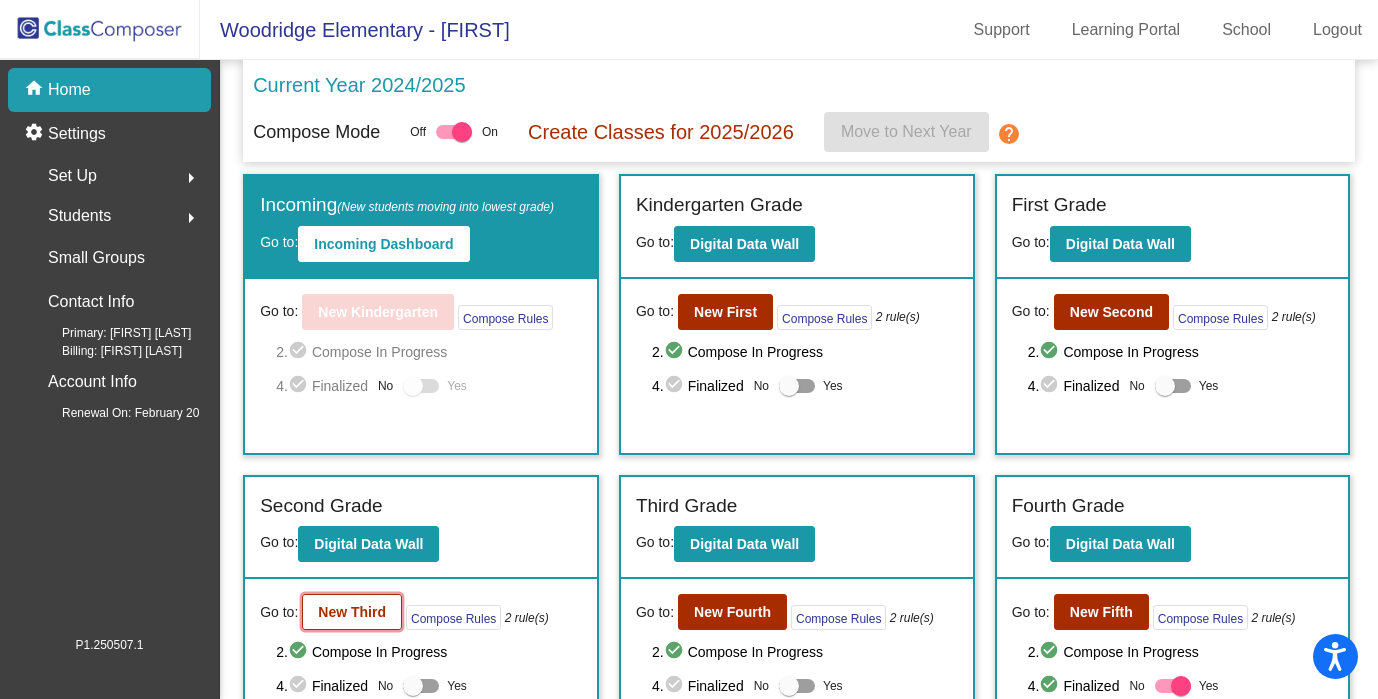 click on "New Third" 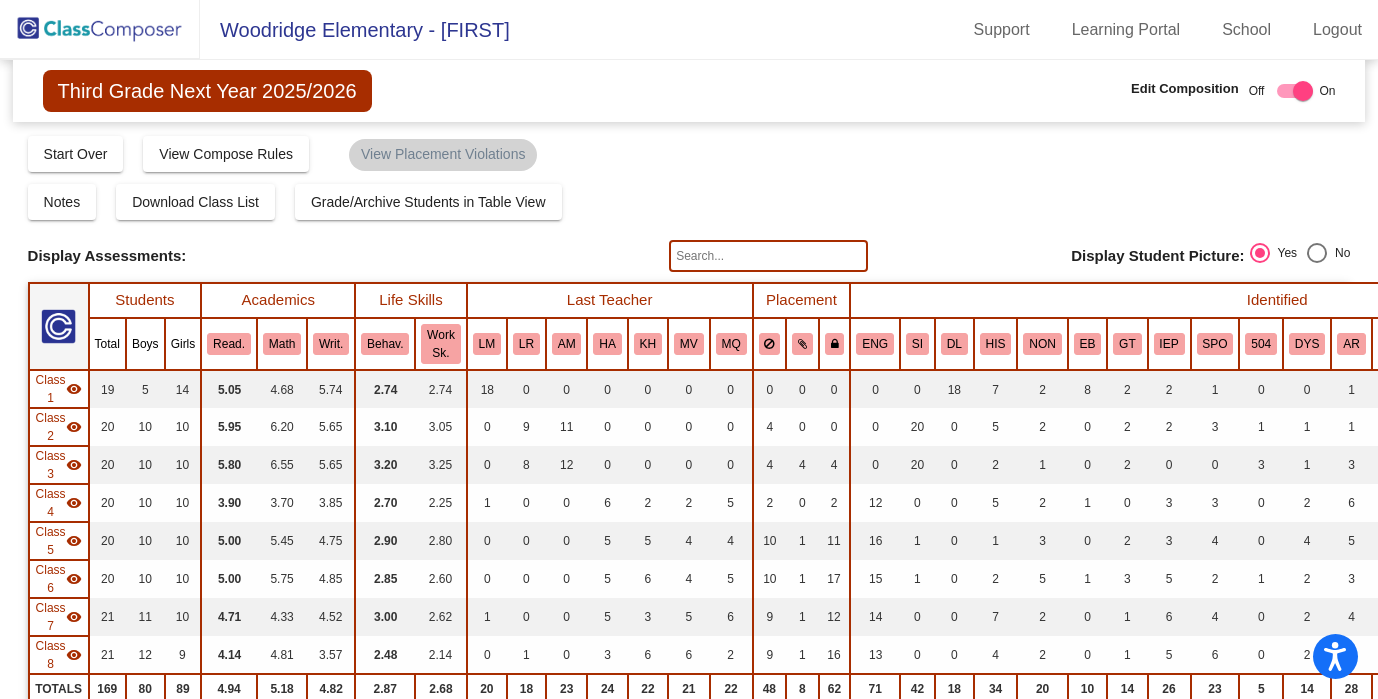click 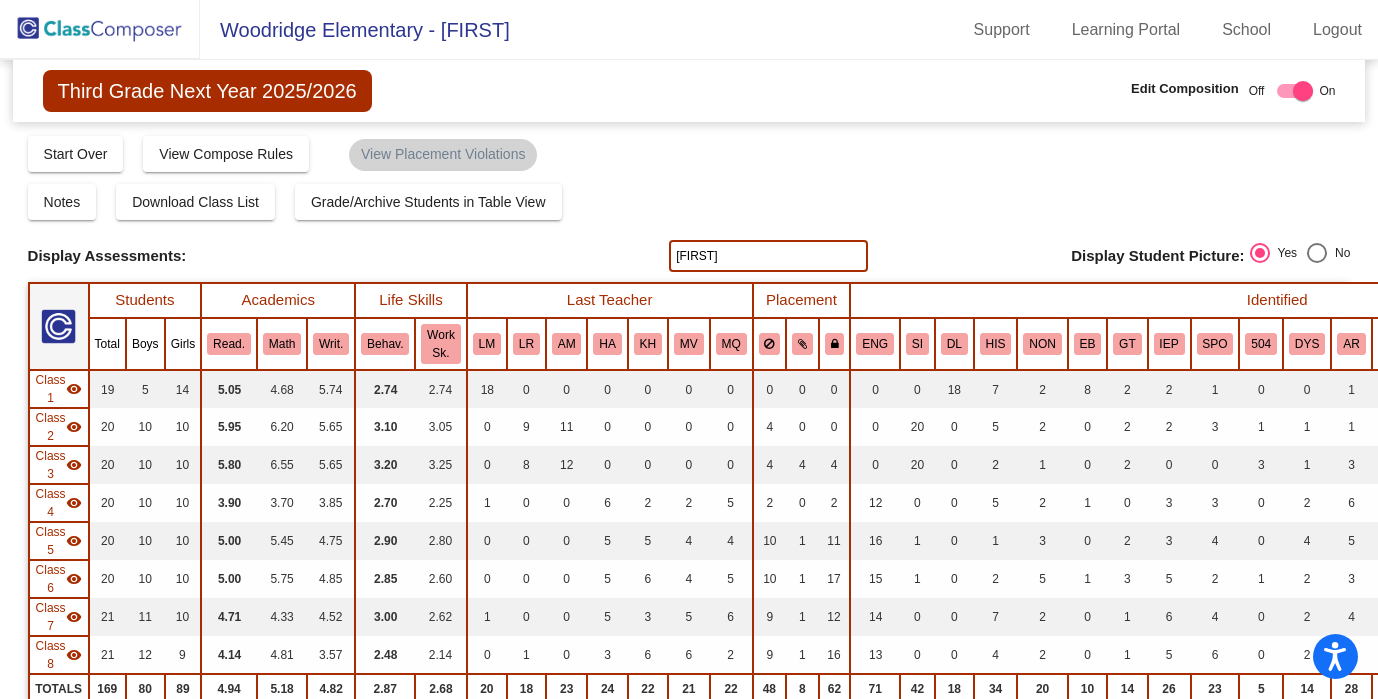 type on "[FIRST]" 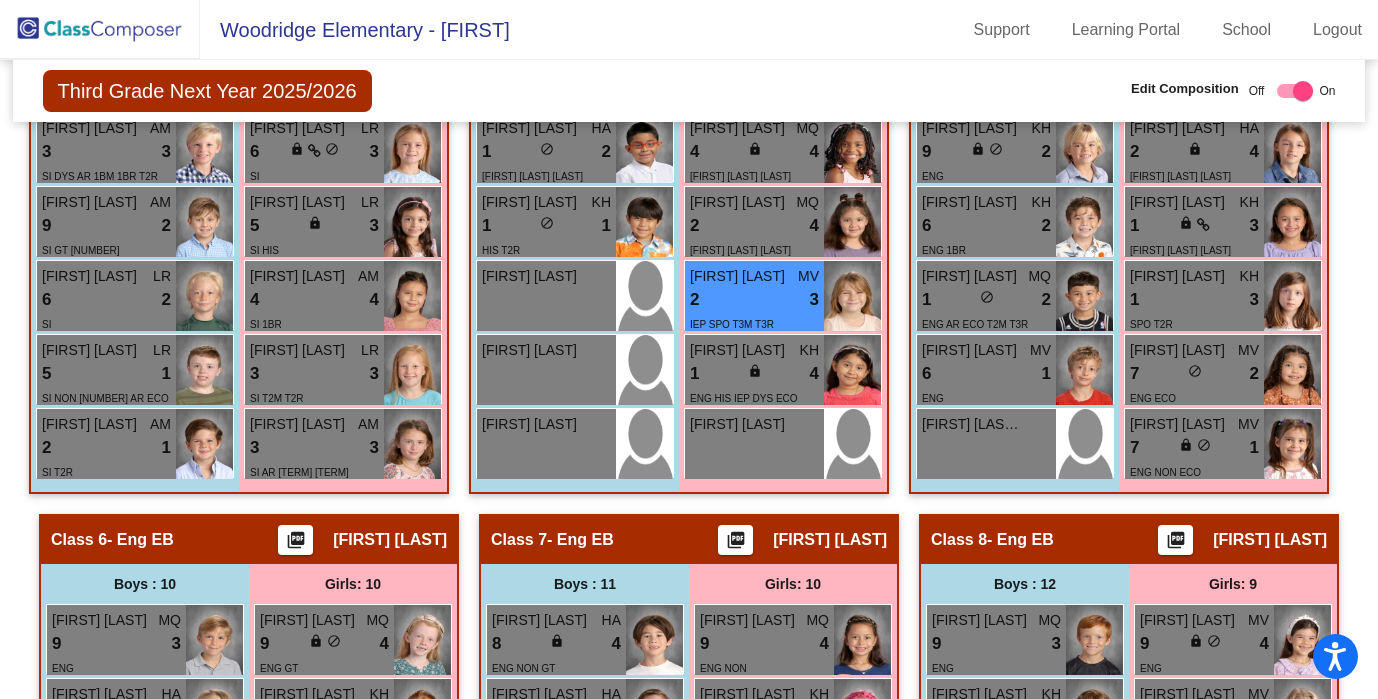 scroll, scrollTop: 2272, scrollLeft: 0, axis: vertical 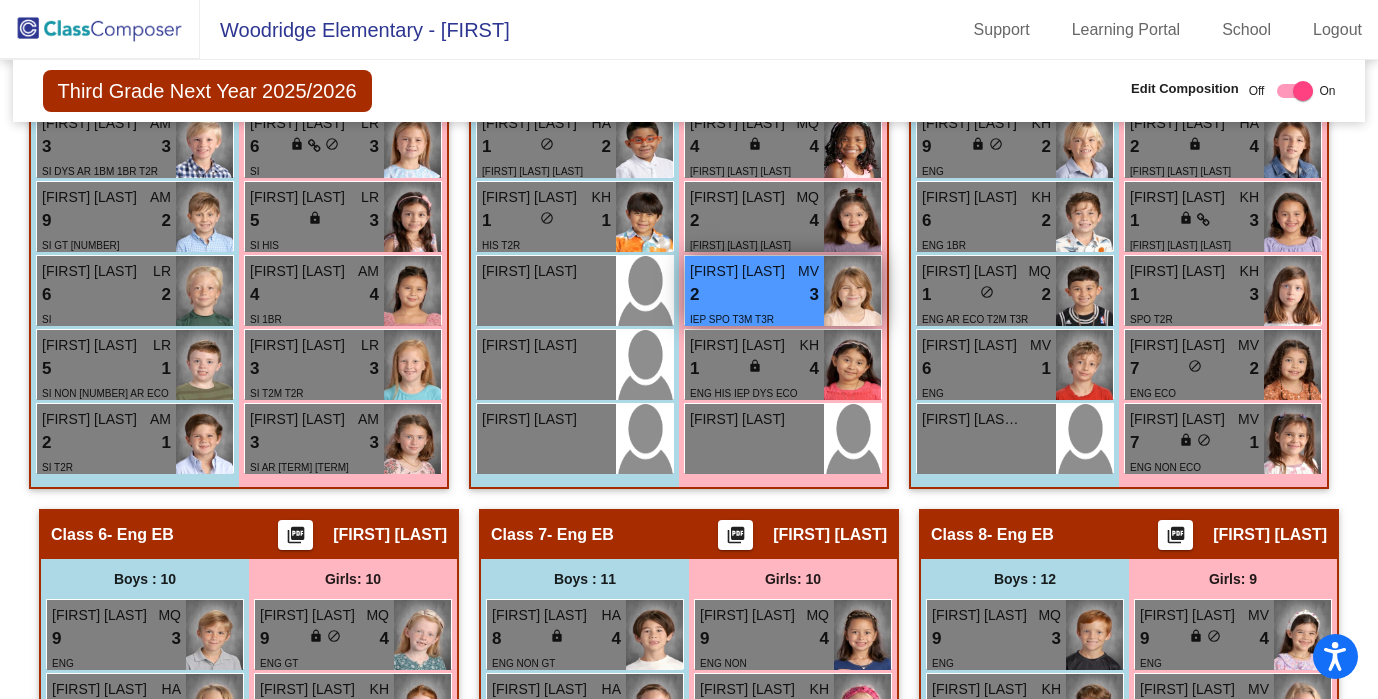click on "2 lock do_not_disturb_alt 3" at bounding box center [754, 295] 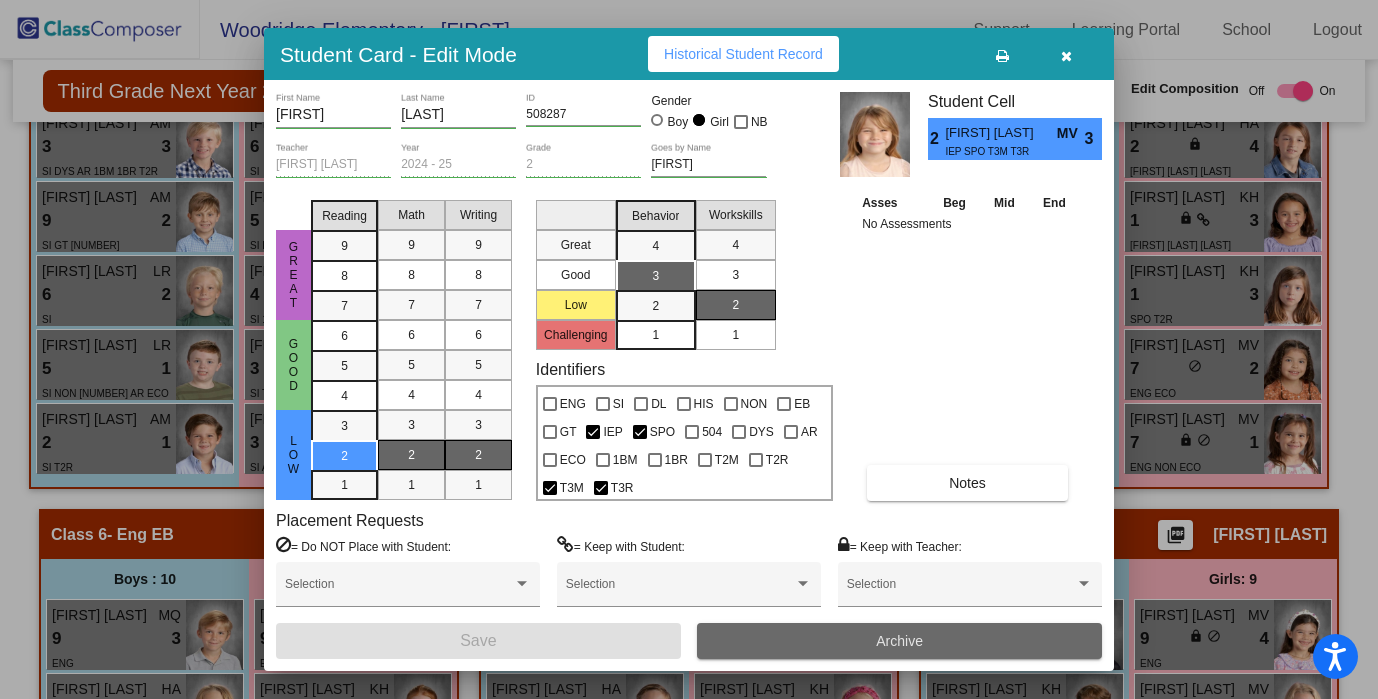 click on "Archive" at bounding box center [899, 641] 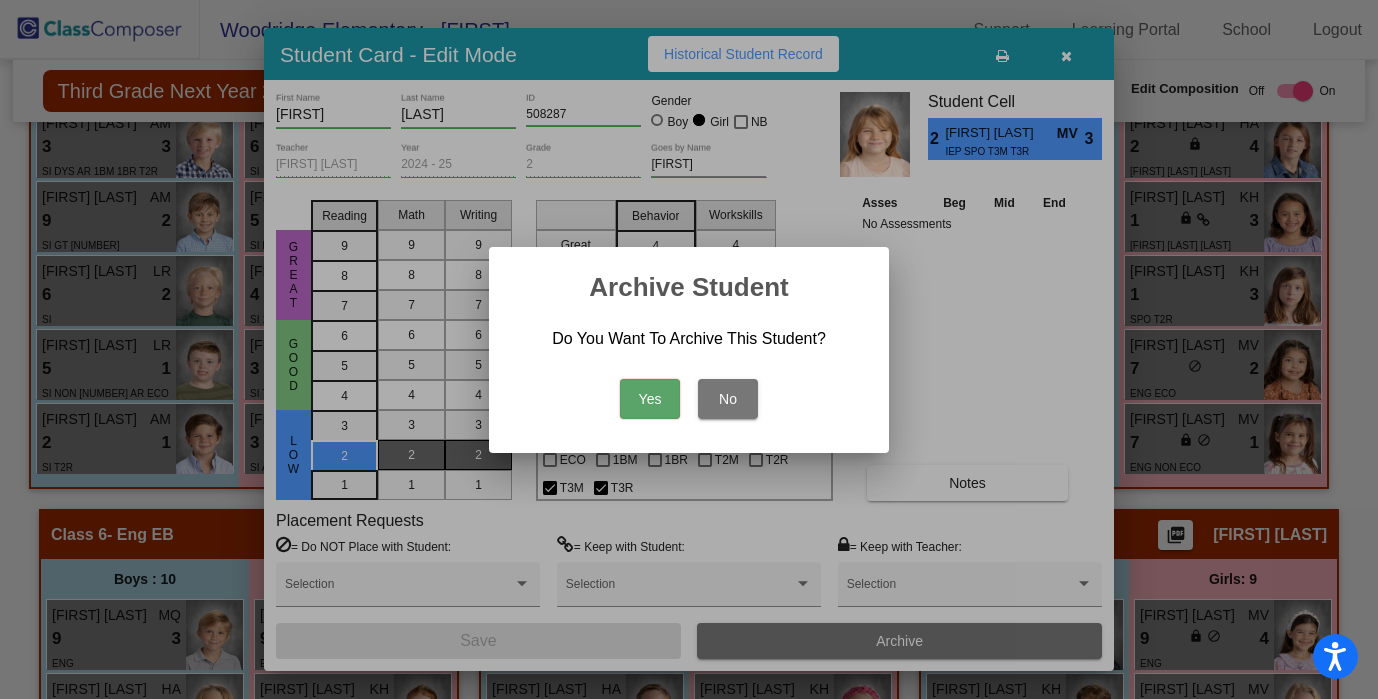click on "Yes" at bounding box center (650, 399) 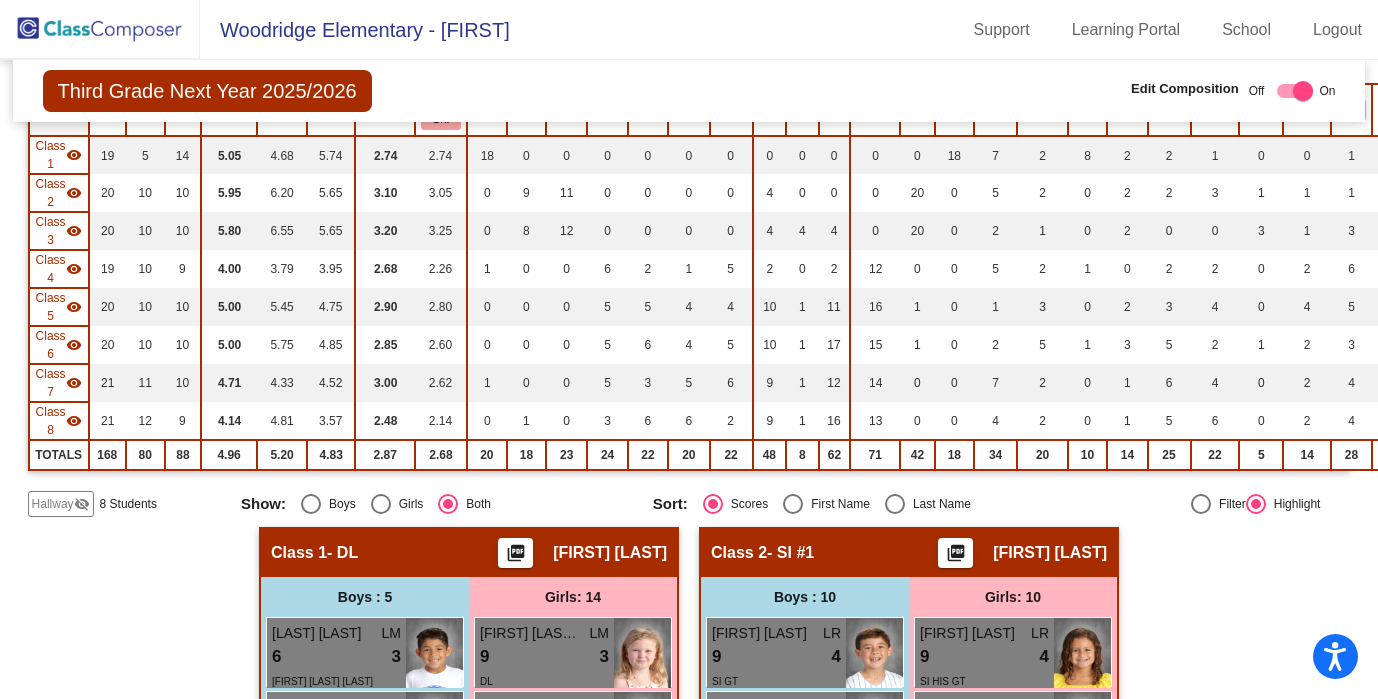 scroll, scrollTop: 0, scrollLeft: 0, axis: both 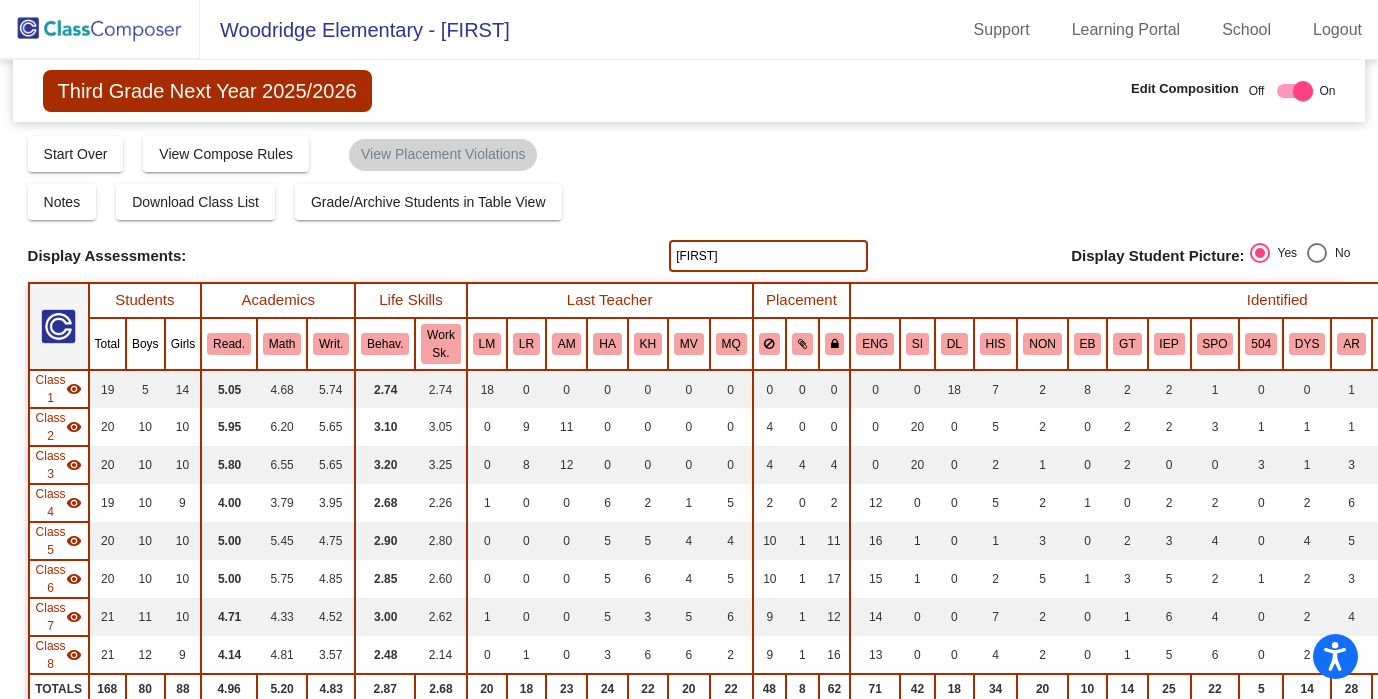 click 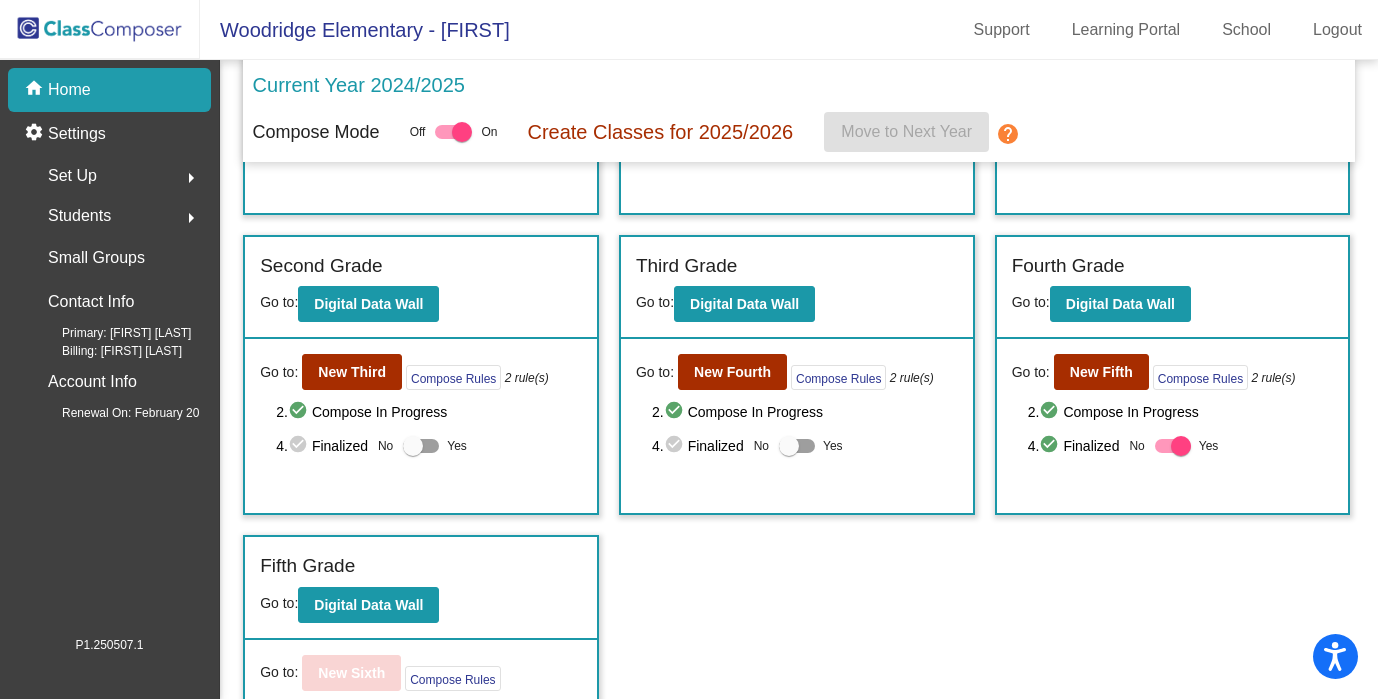 scroll, scrollTop: 275, scrollLeft: 0, axis: vertical 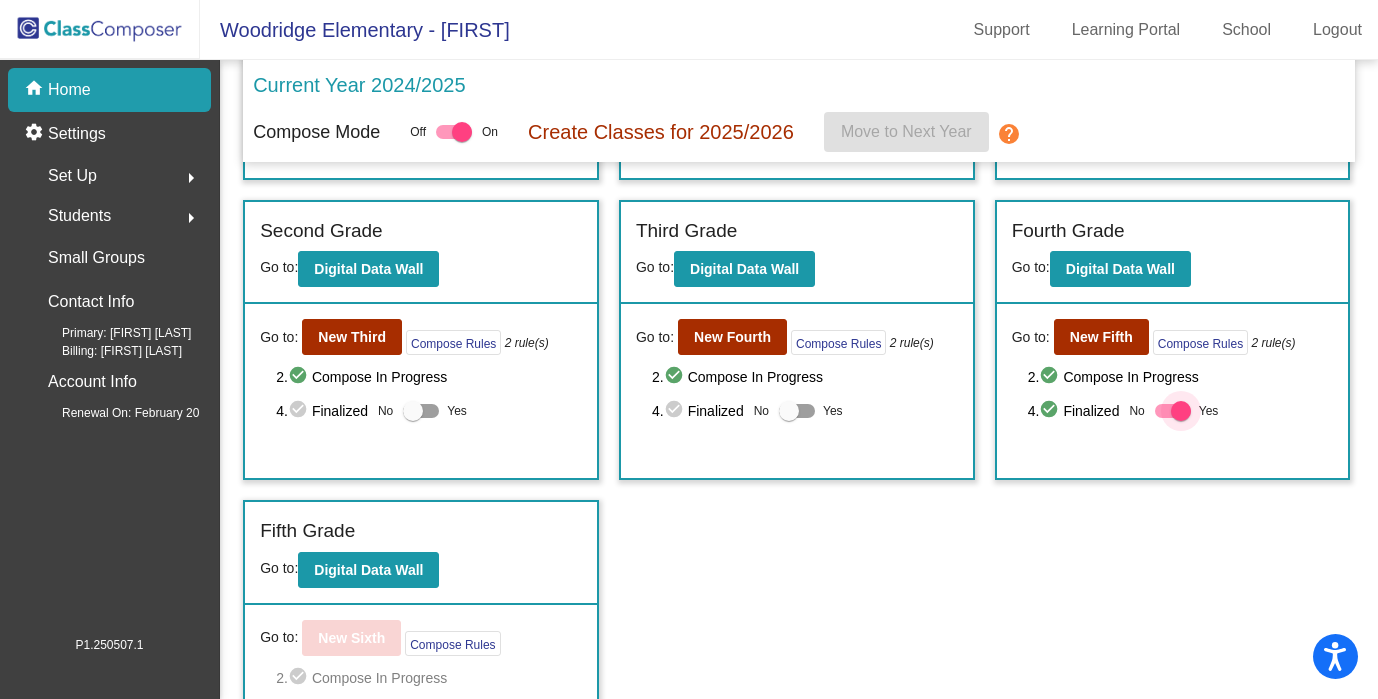 click at bounding box center (1173, 411) 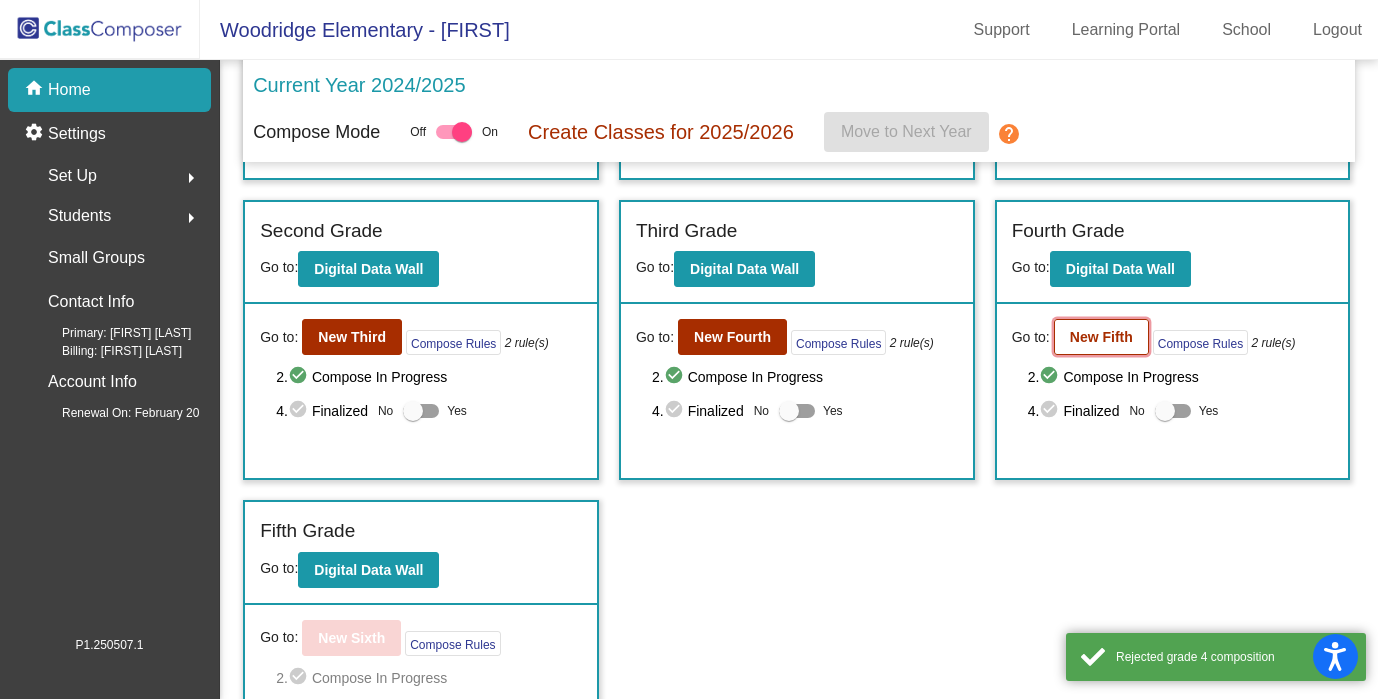 click on "New Fifth" 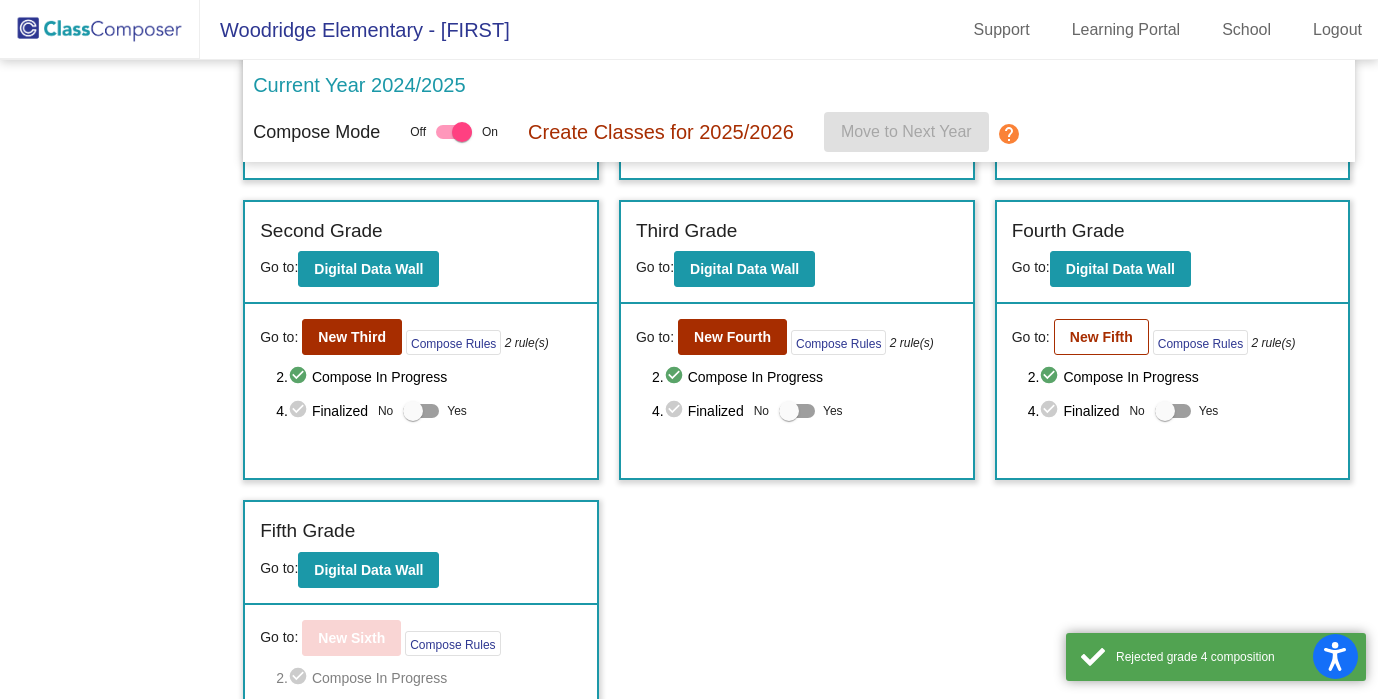 scroll, scrollTop: 0, scrollLeft: 0, axis: both 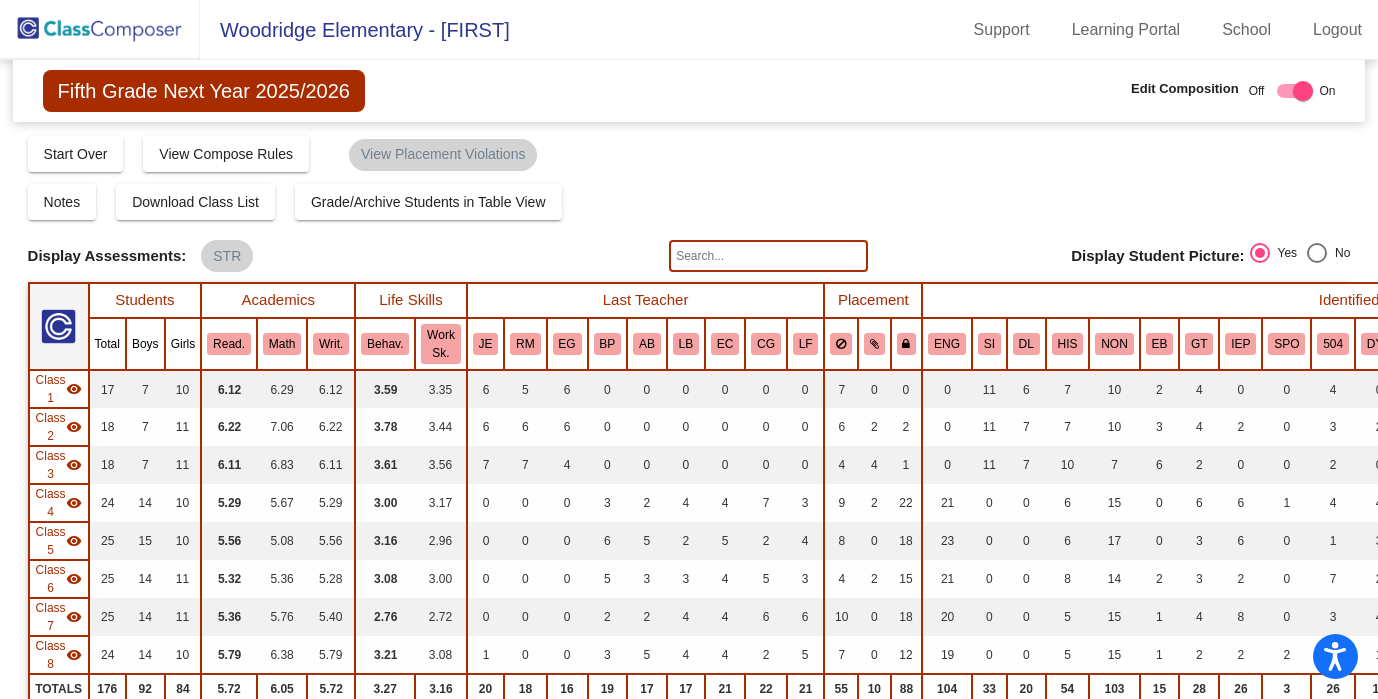 click 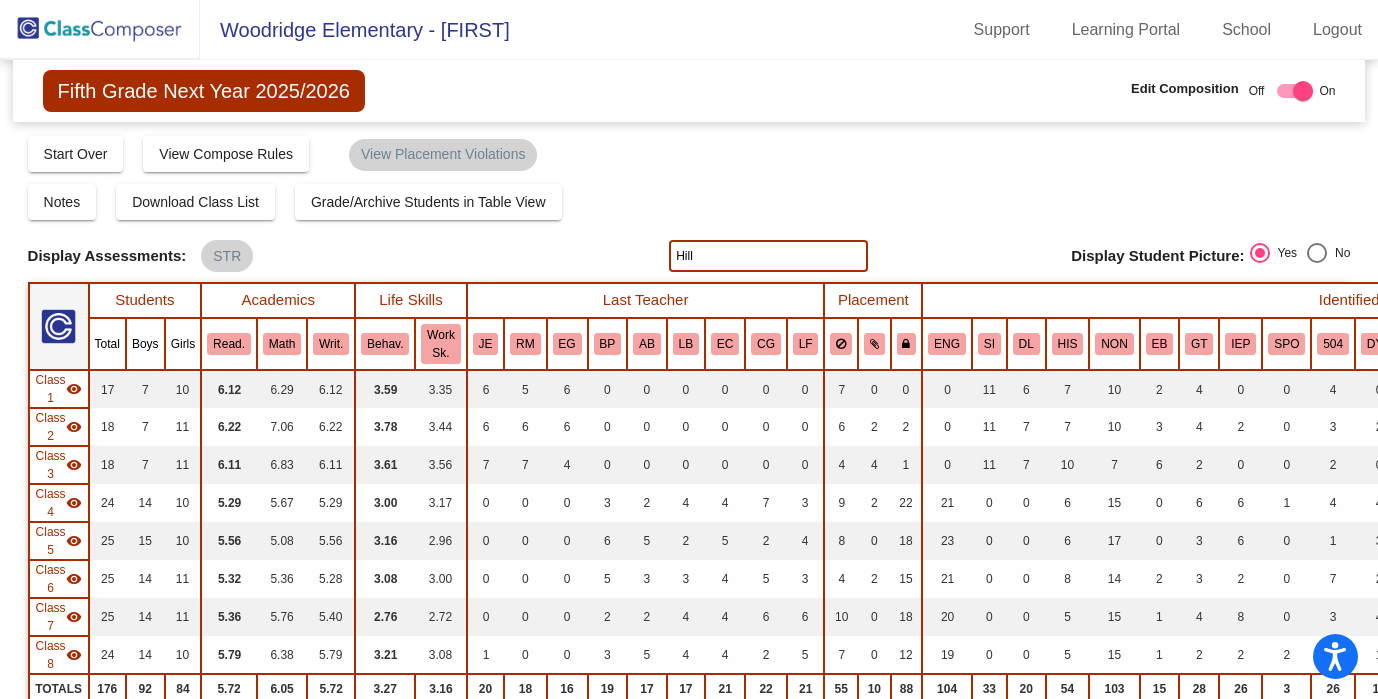 type on "Hill" 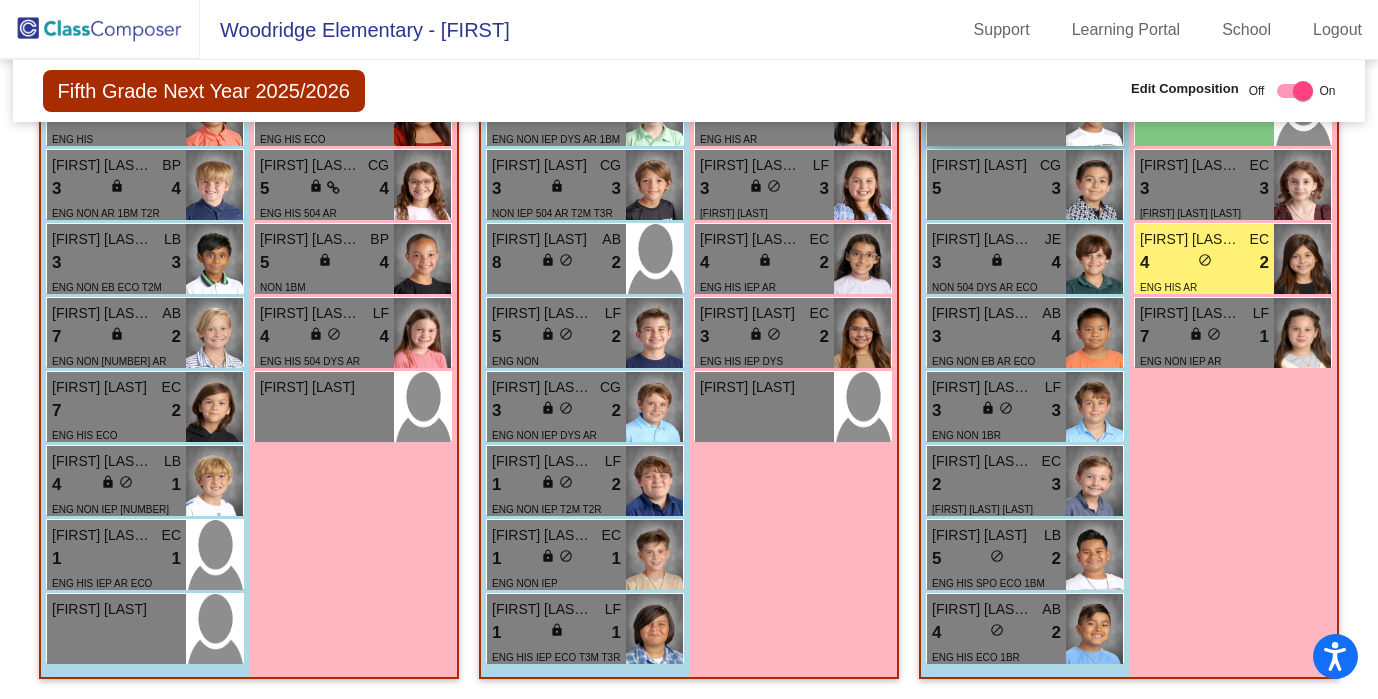 scroll, scrollTop: 4357, scrollLeft: 0, axis: vertical 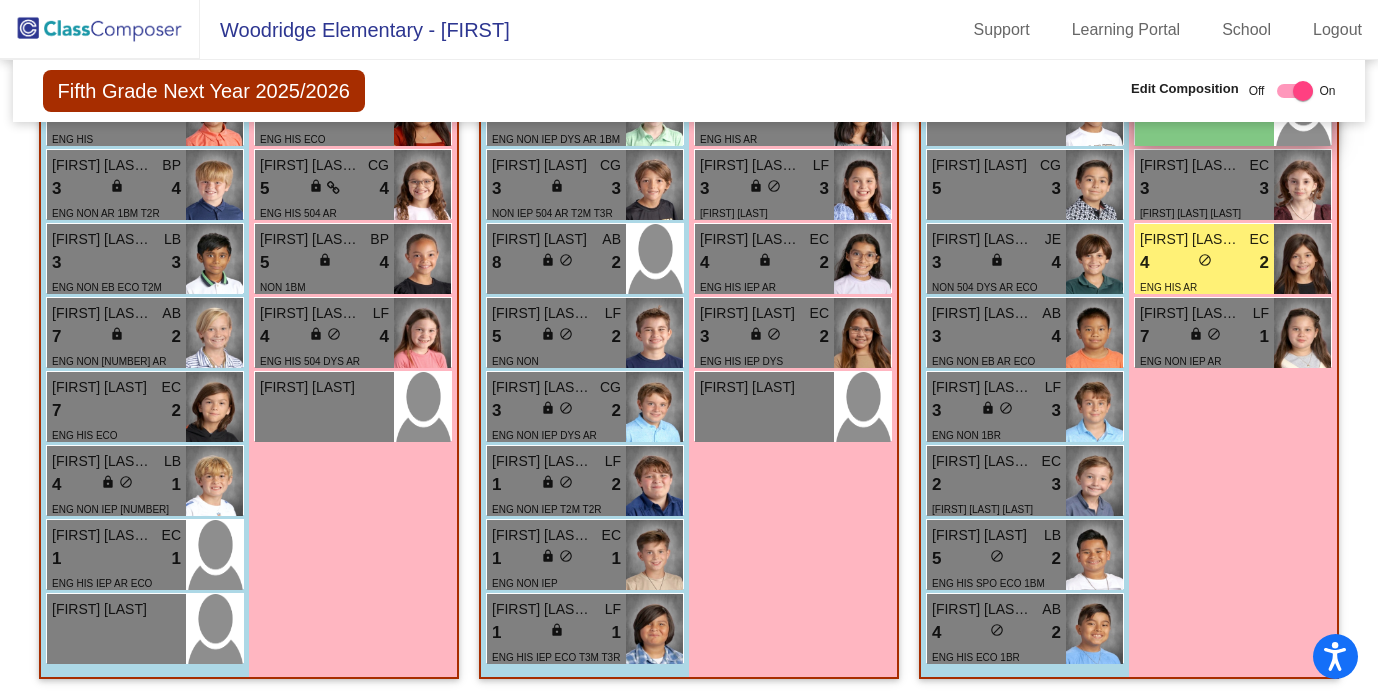 click on "4 lock do_not_disturb_alt 3" at bounding box center (1204, 115) 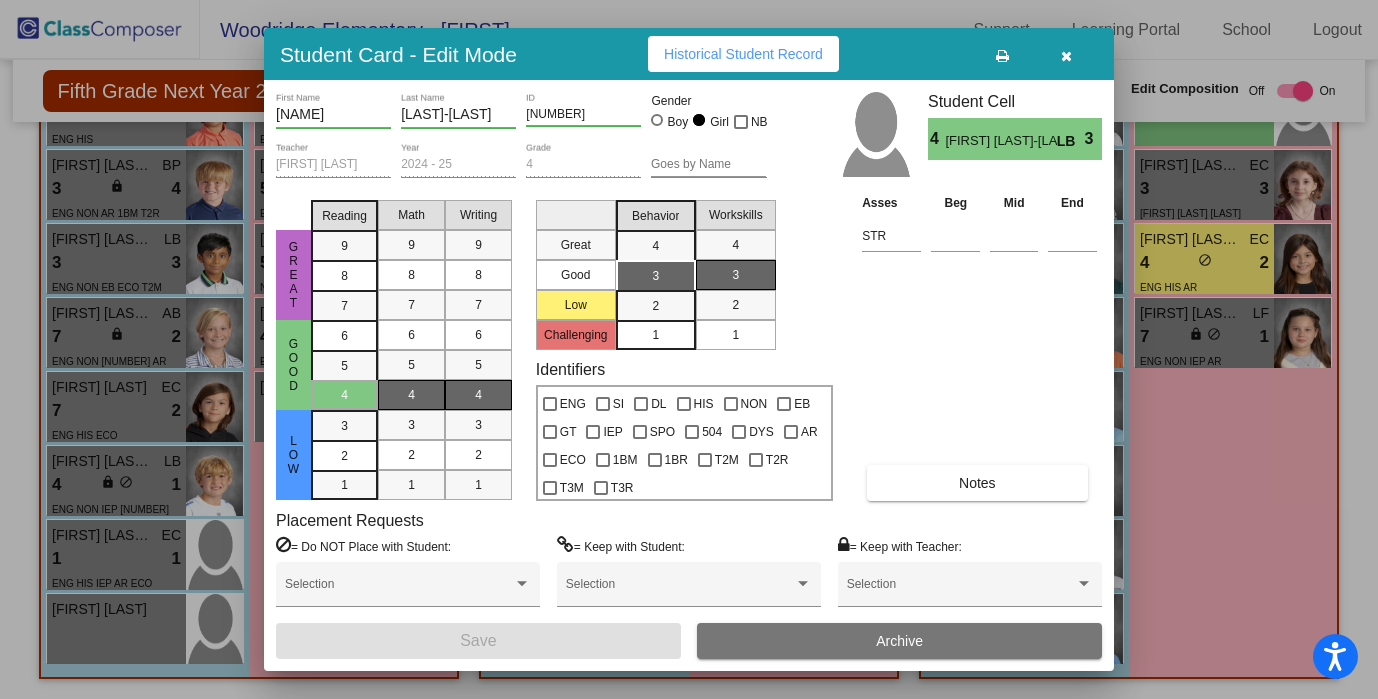 click on "Archive" at bounding box center (899, 641) 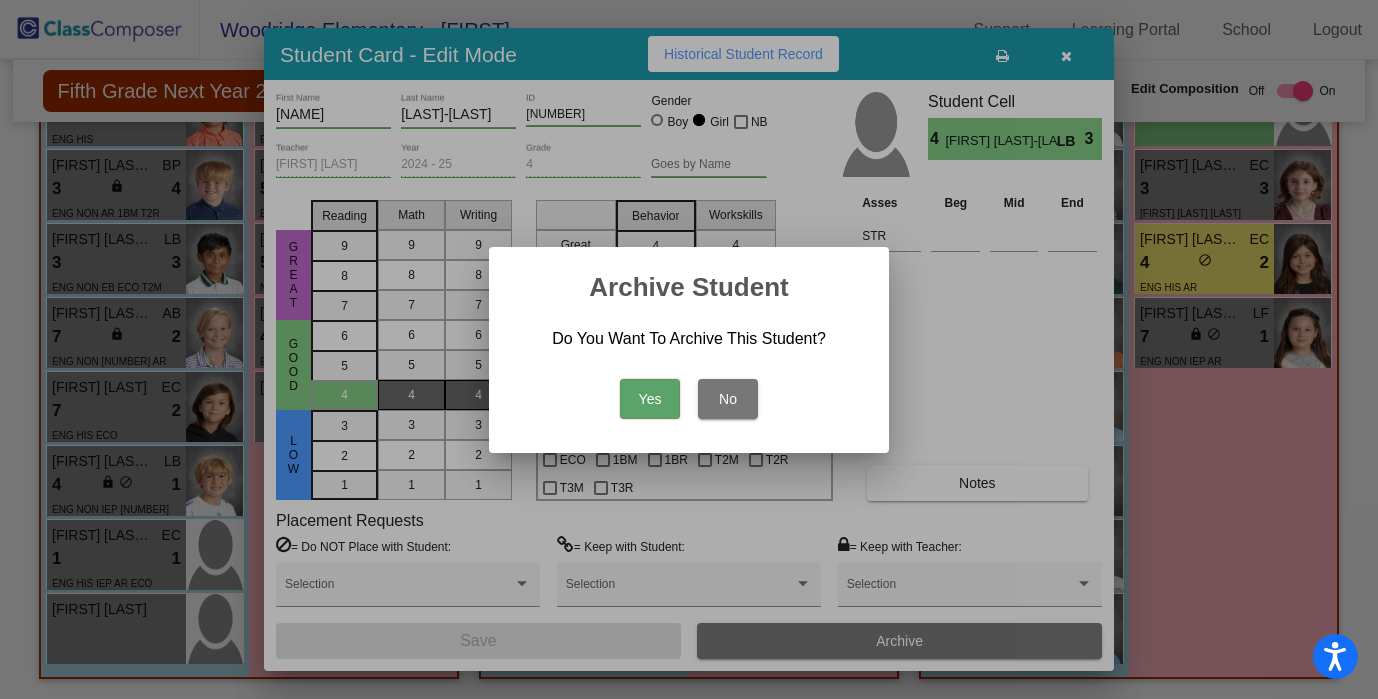 click on "Yes" at bounding box center [650, 399] 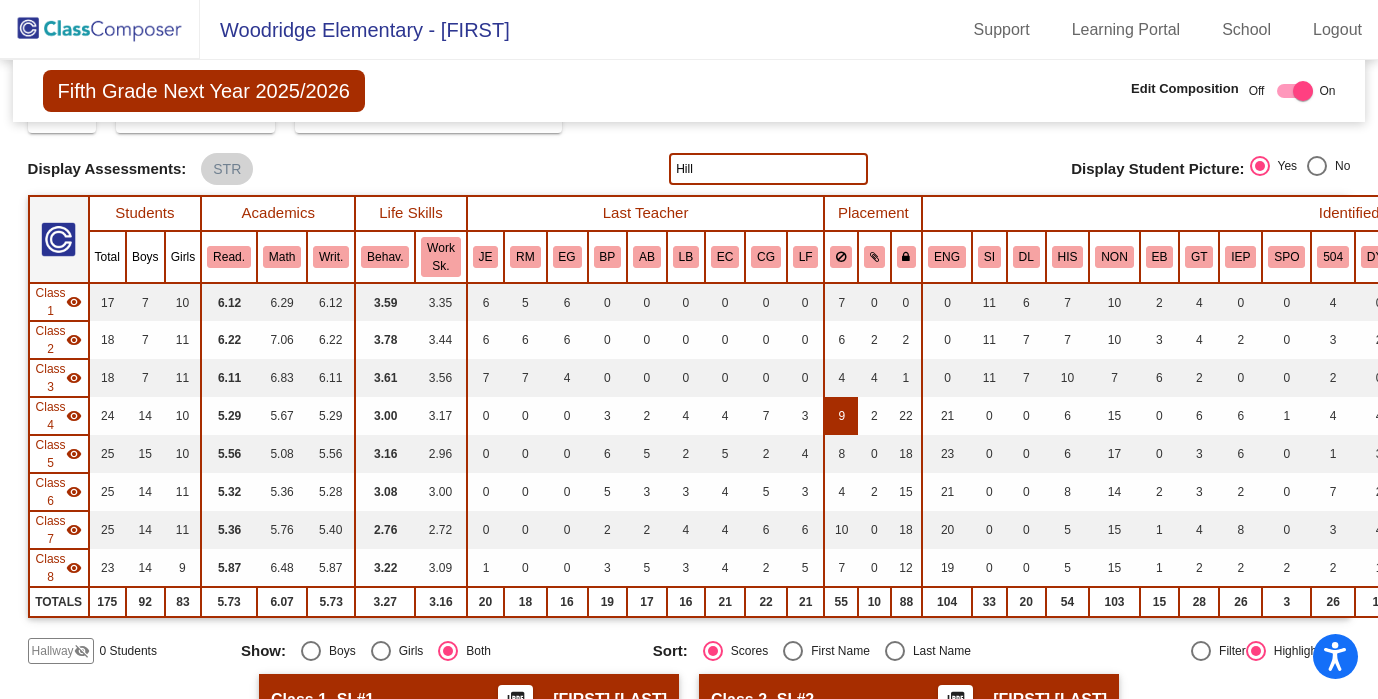 scroll, scrollTop: 0, scrollLeft: 0, axis: both 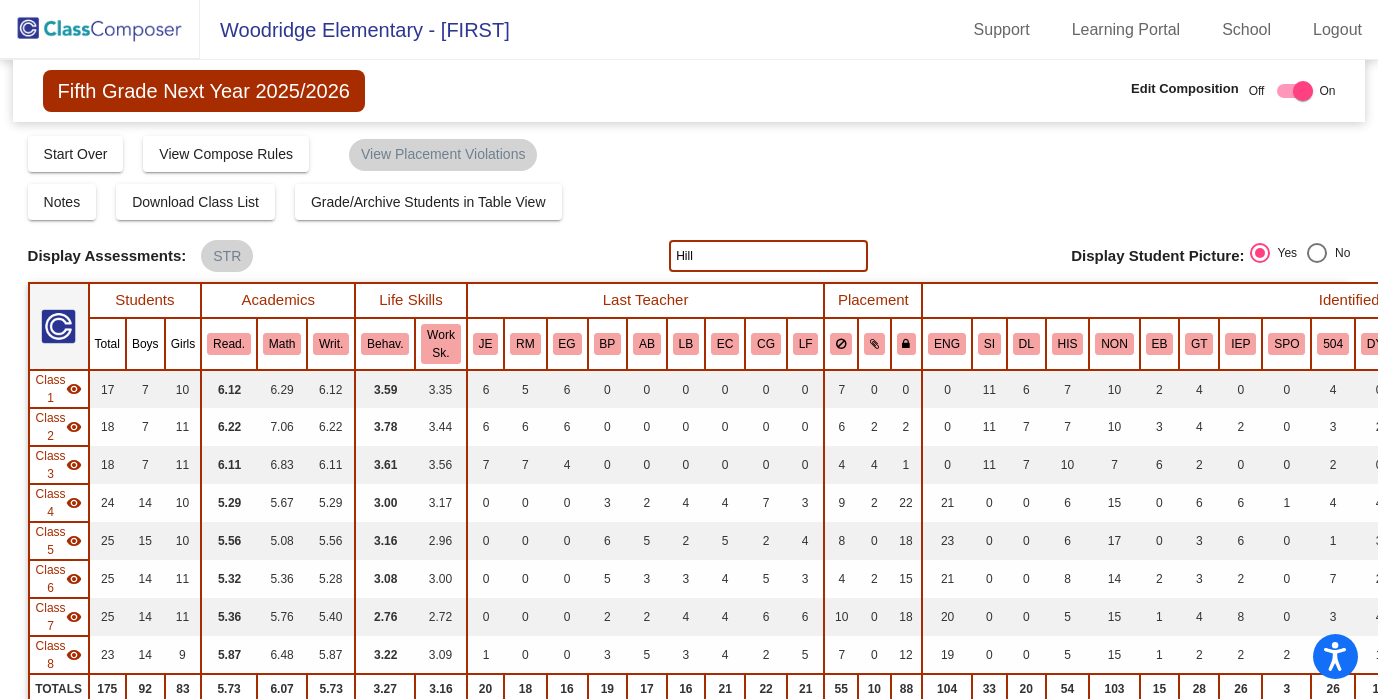drag, startPoint x: 705, startPoint y: 261, endPoint x: 624, endPoint y: 255, distance: 81.22192 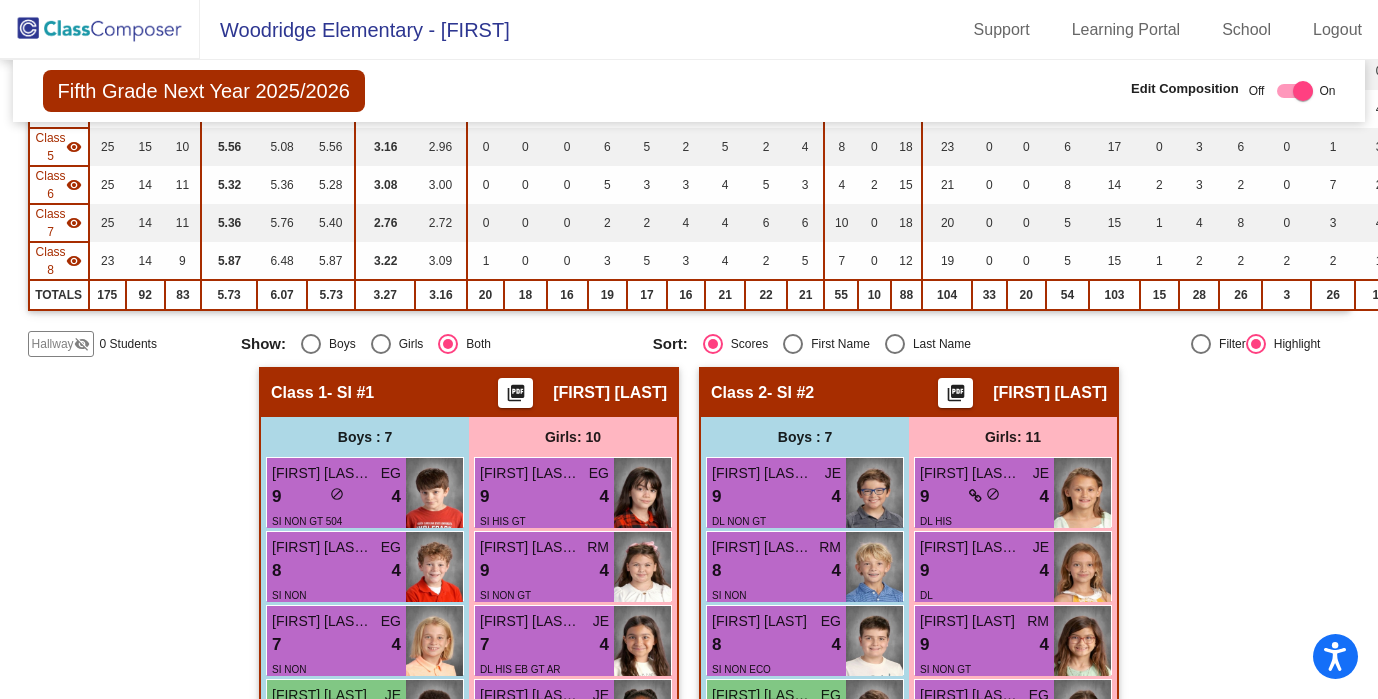 scroll, scrollTop: 0, scrollLeft: 0, axis: both 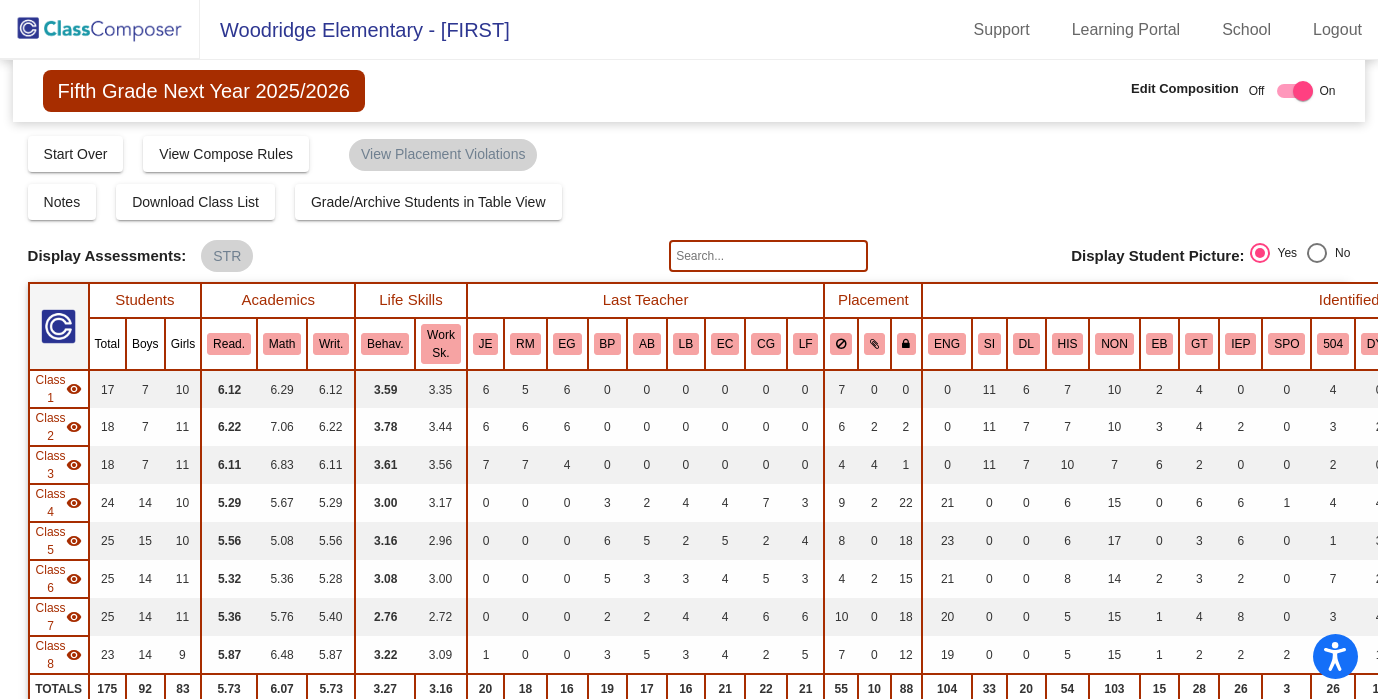 type 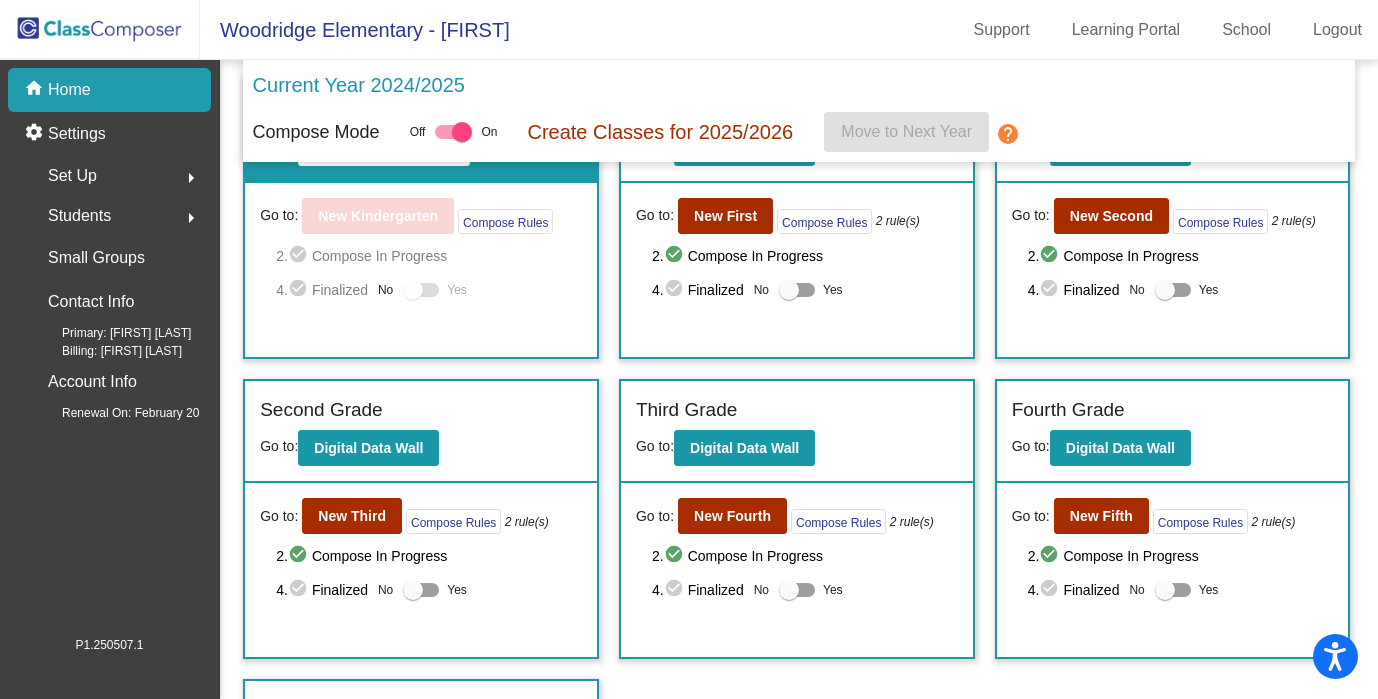 scroll, scrollTop: 106, scrollLeft: 0, axis: vertical 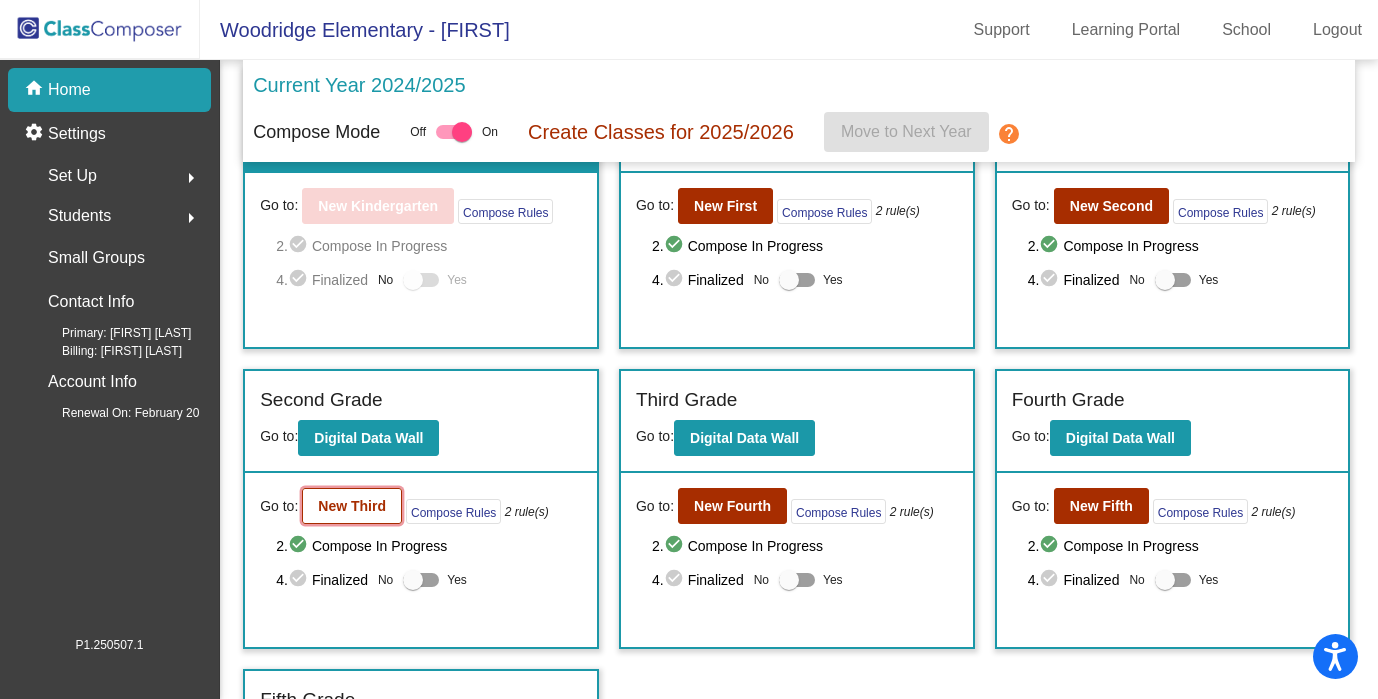 click on "New Third" 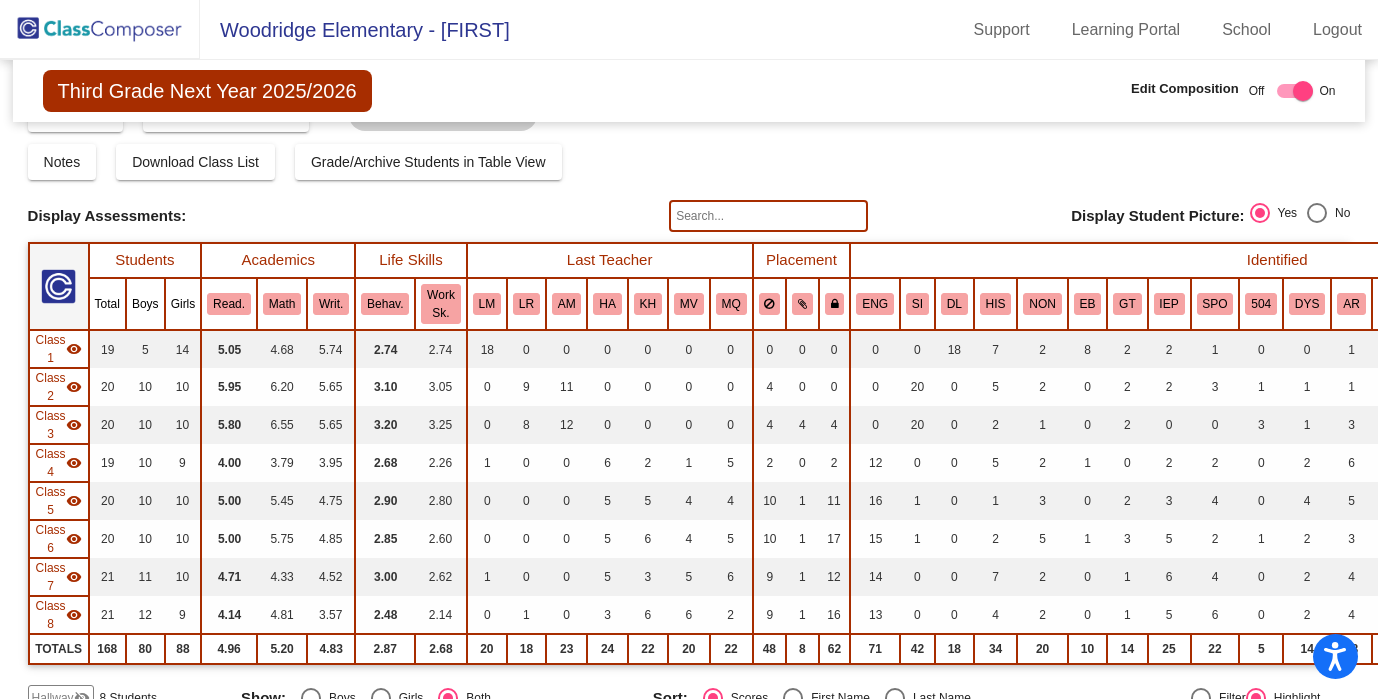 scroll, scrollTop: 0, scrollLeft: 0, axis: both 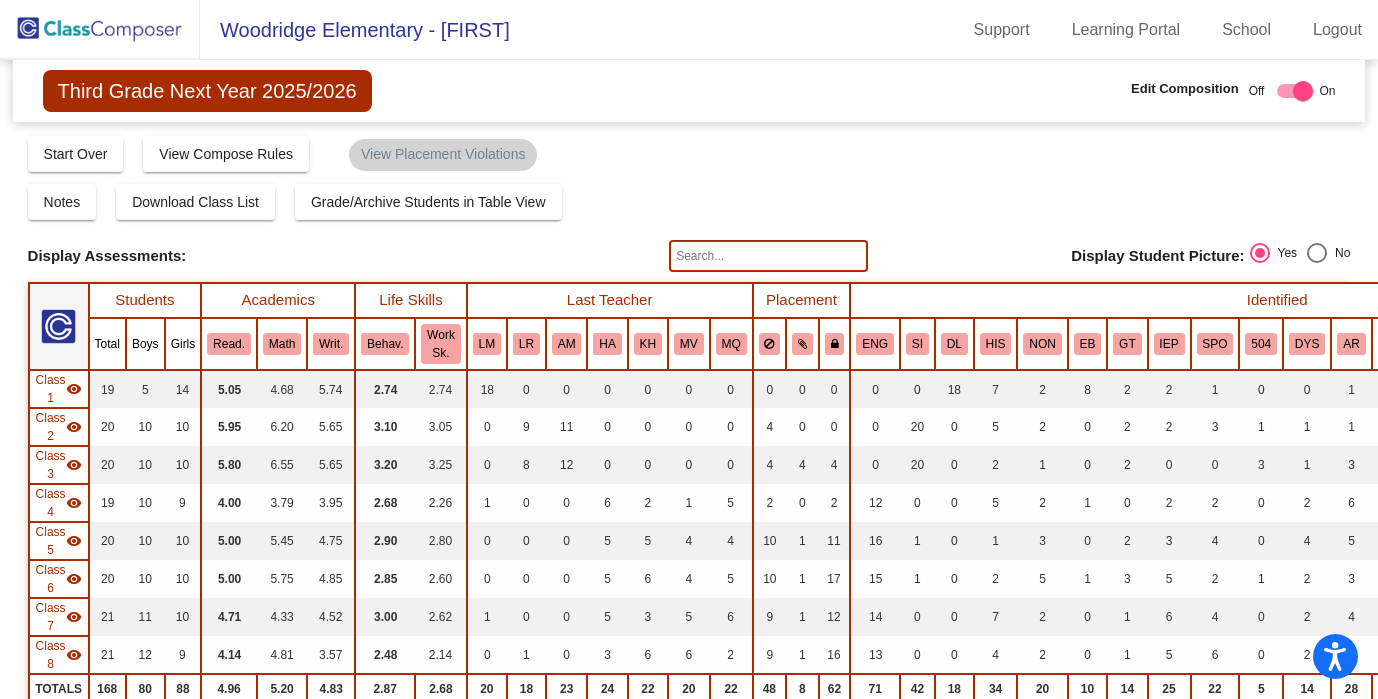 click 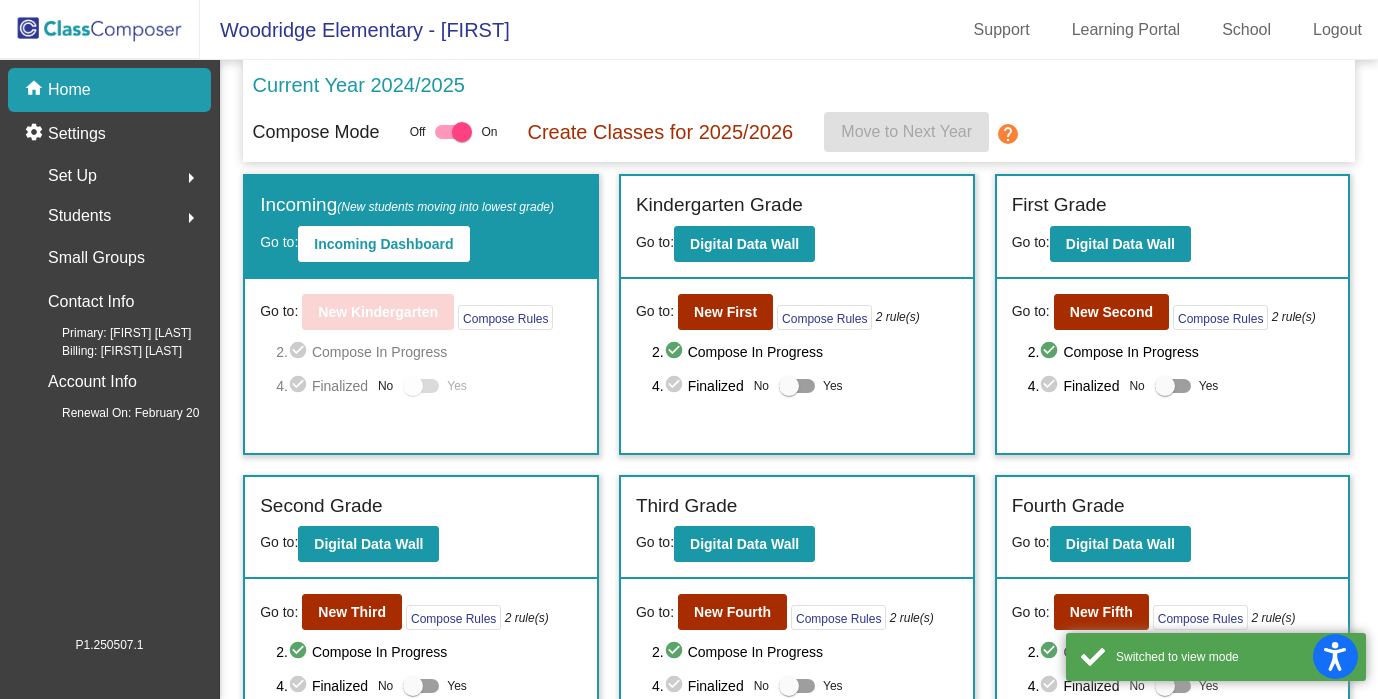 click on "Students  arrow_right" 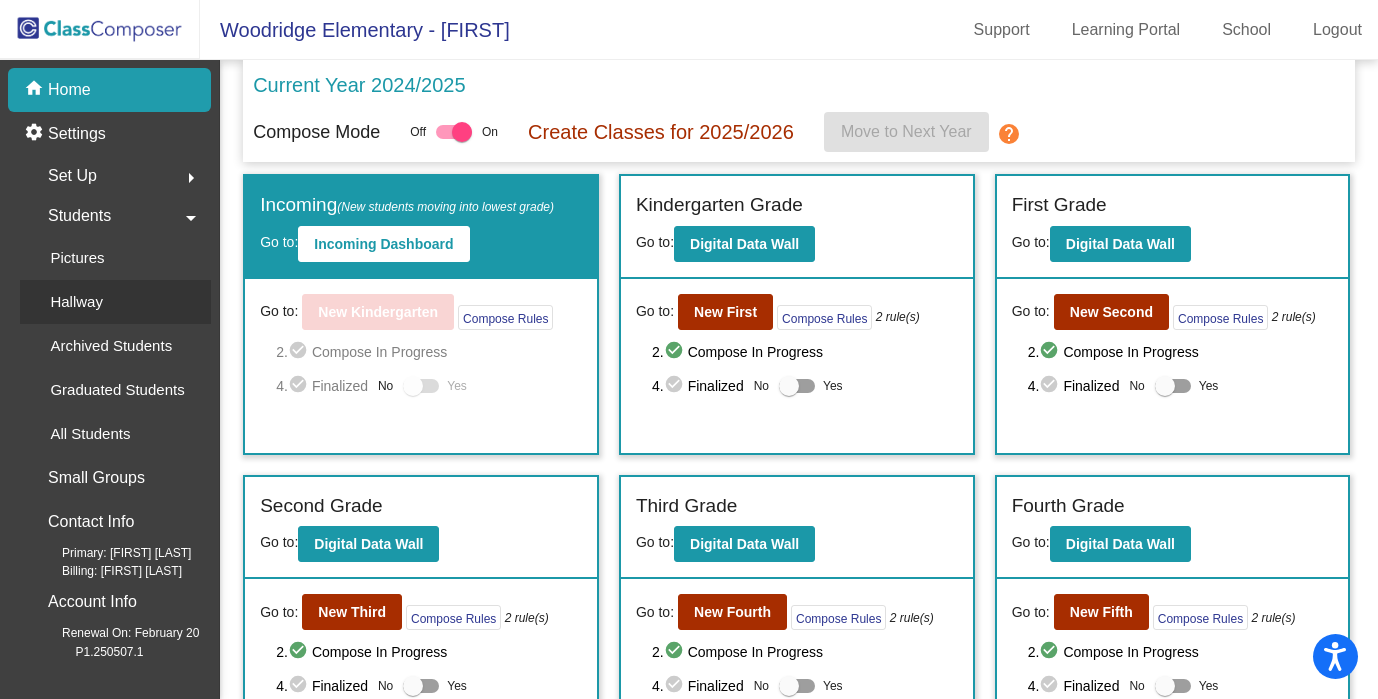 click on "Hallway" 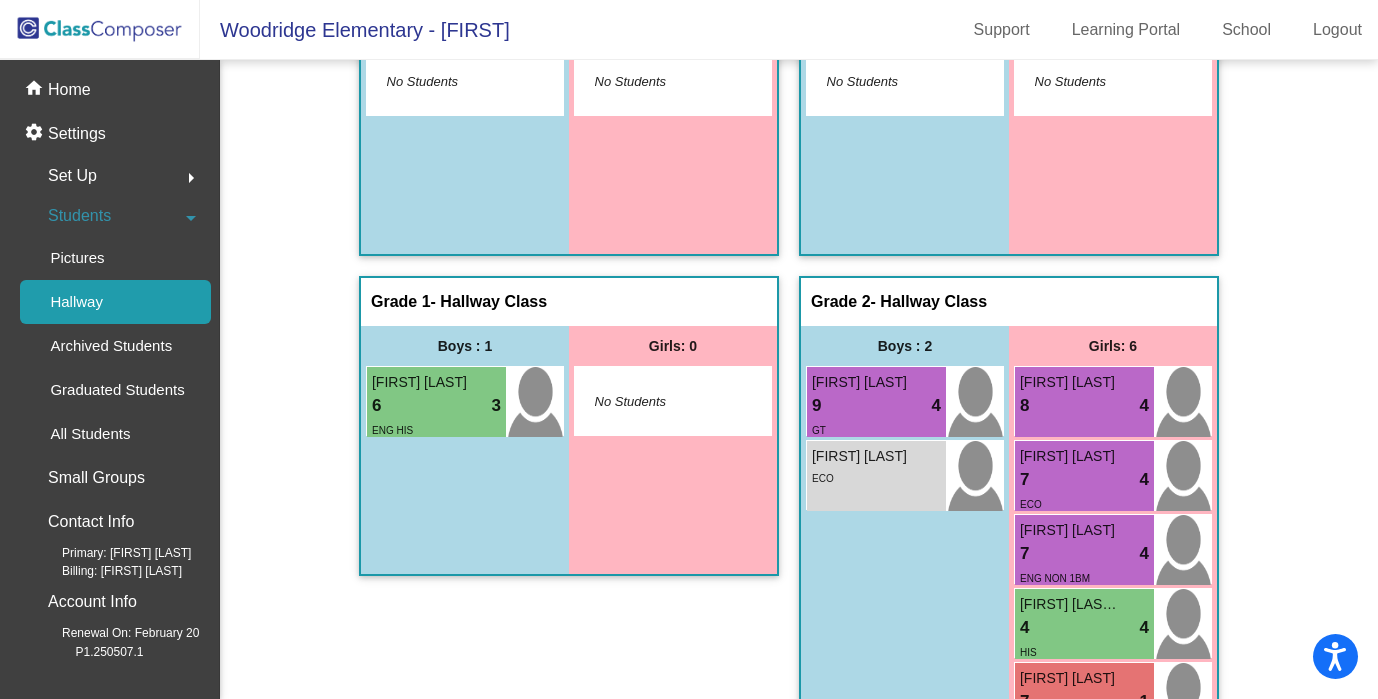 scroll, scrollTop: 138, scrollLeft: 0, axis: vertical 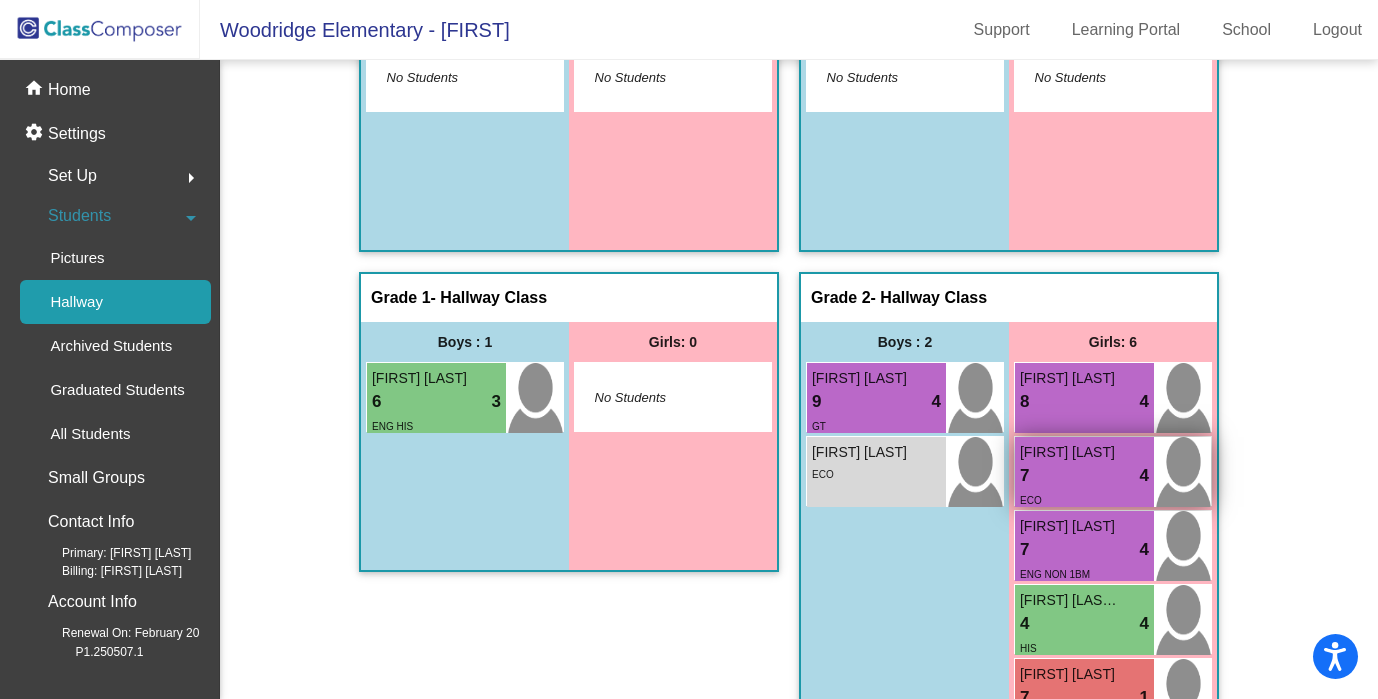 click on "7 lock do_not_disturb_alt 4" at bounding box center [1084, 476] 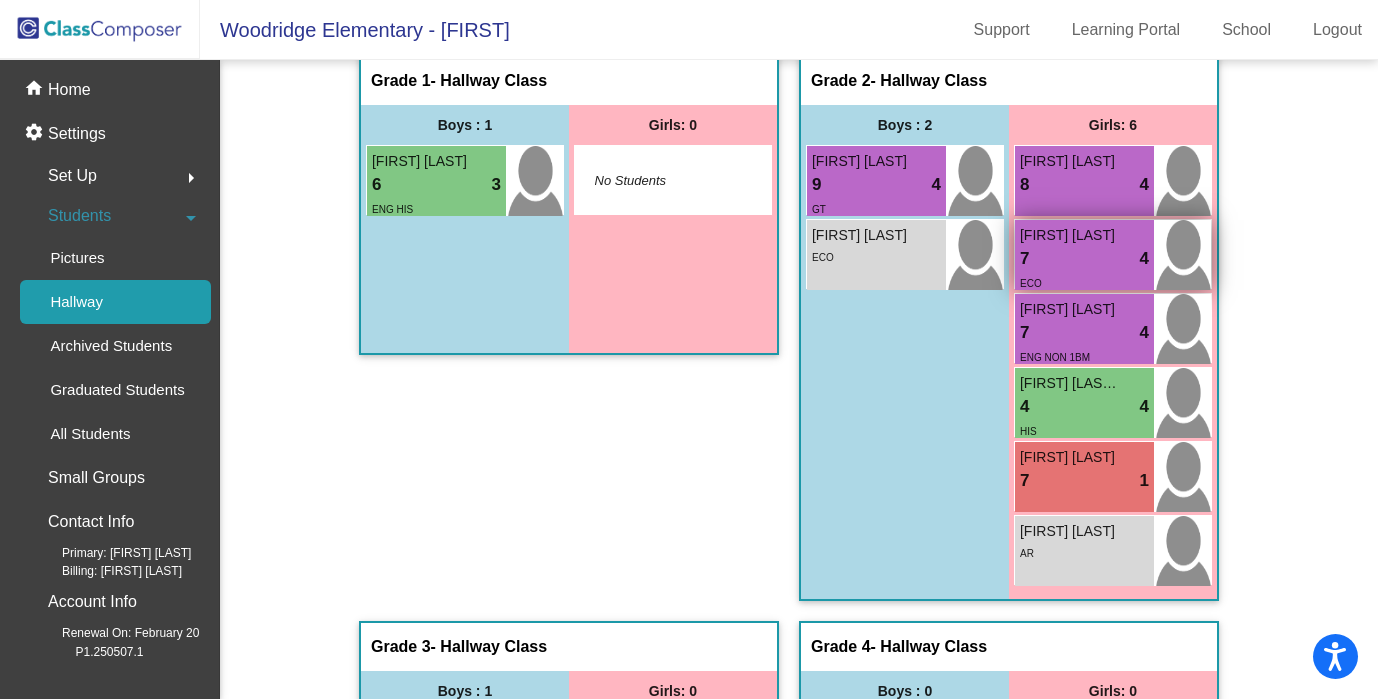 scroll, scrollTop: 358, scrollLeft: 0, axis: vertical 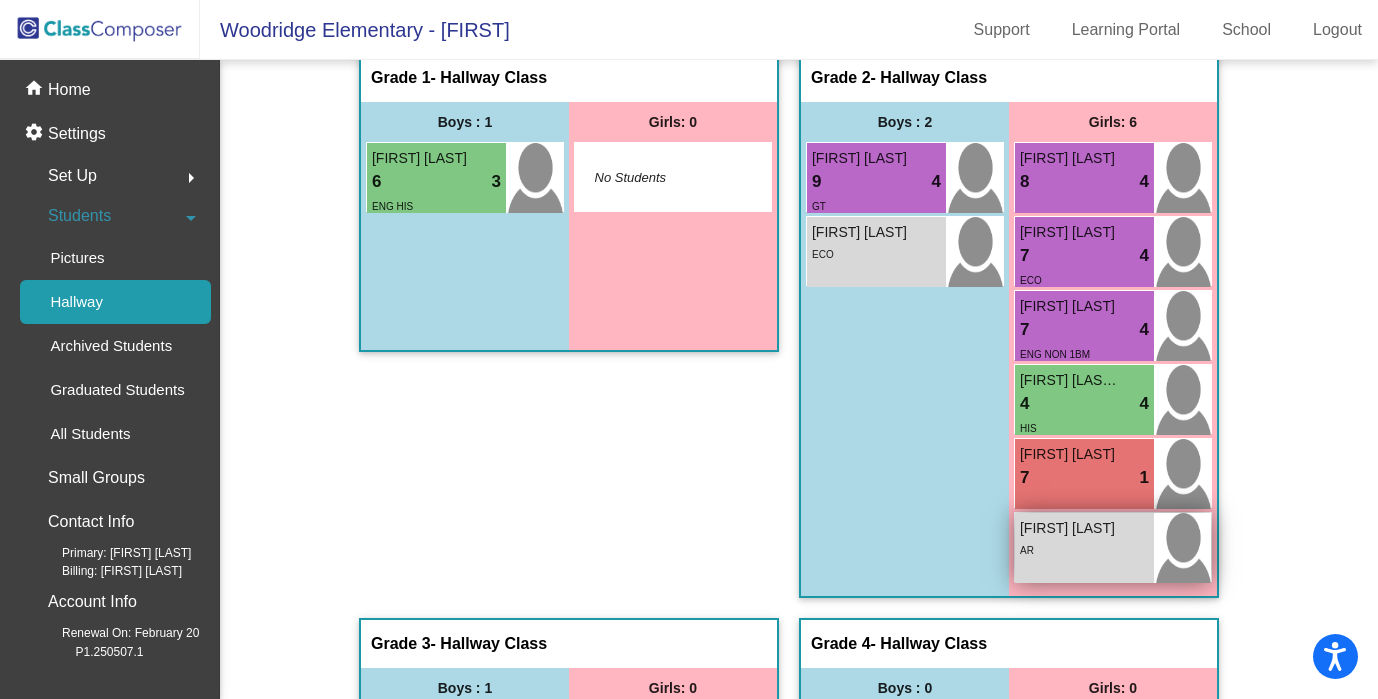 click on "AR" at bounding box center (1084, 549) 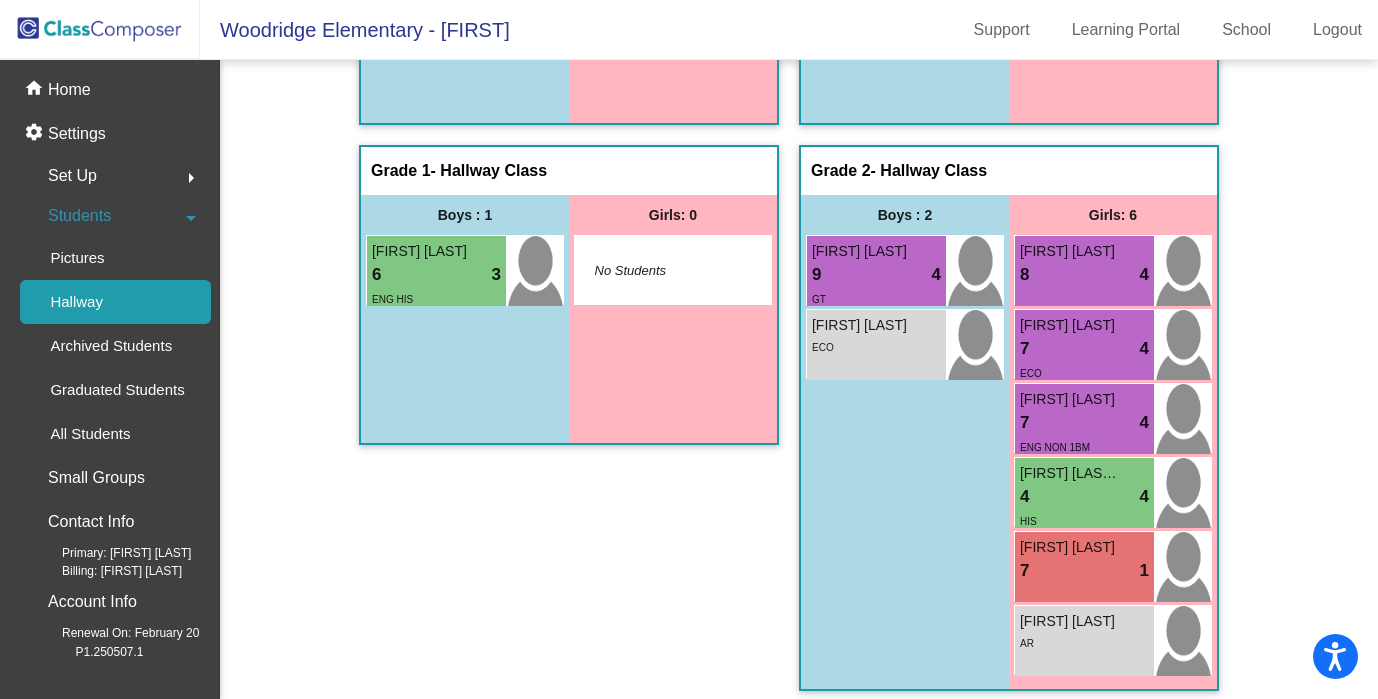 scroll, scrollTop: 267, scrollLeft: 0, axis: vertical 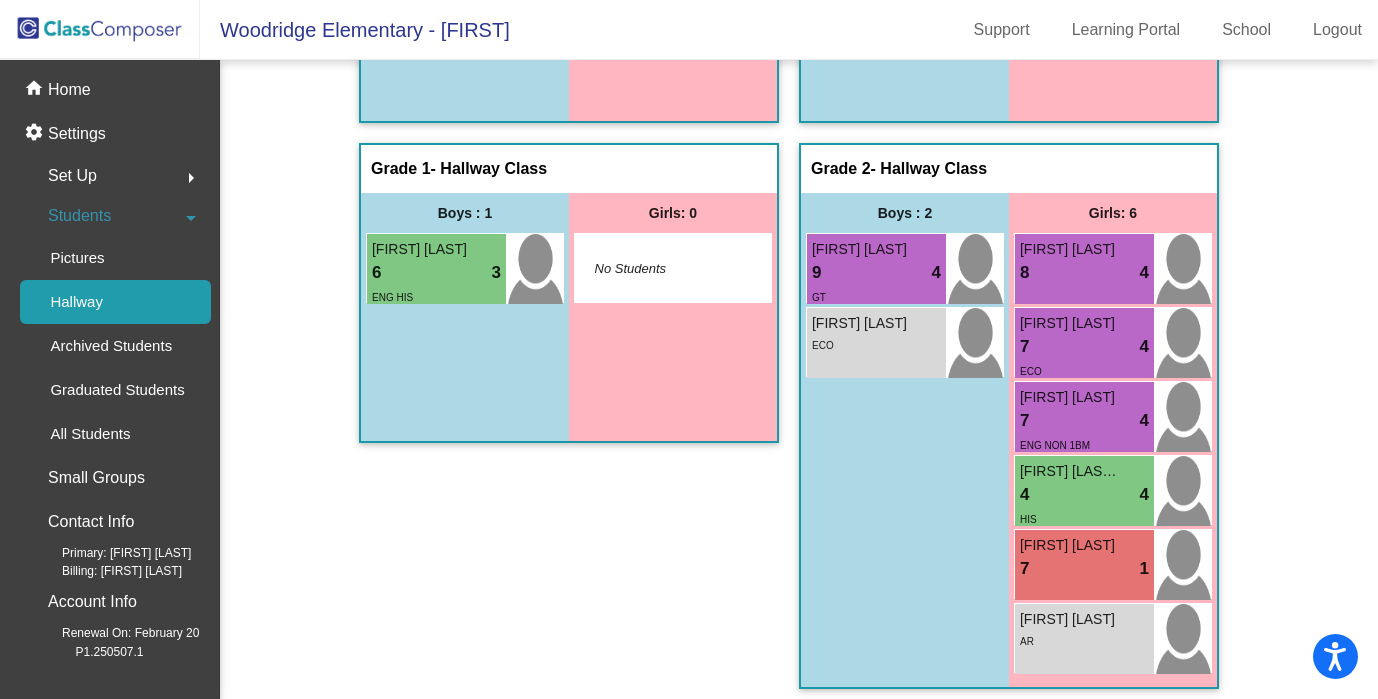 click 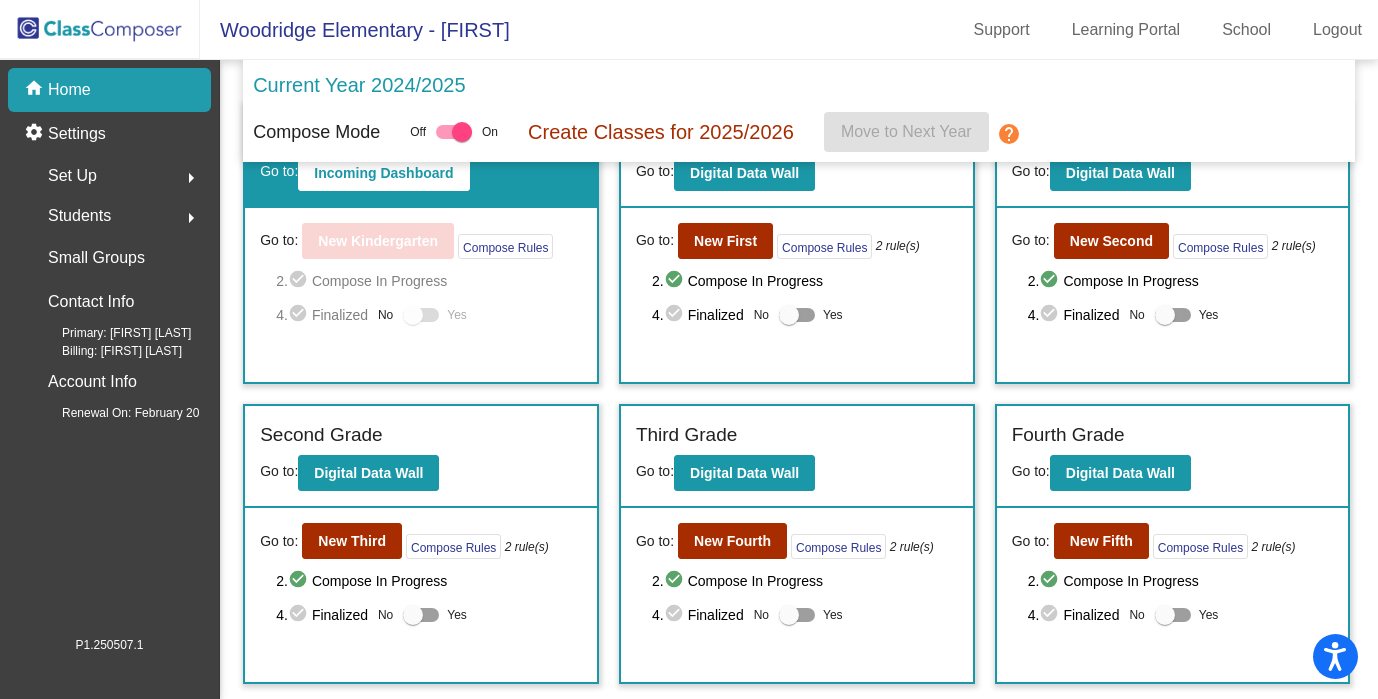 scroll, scrollTop: 62, scrollLeft: 0, axis: vertical 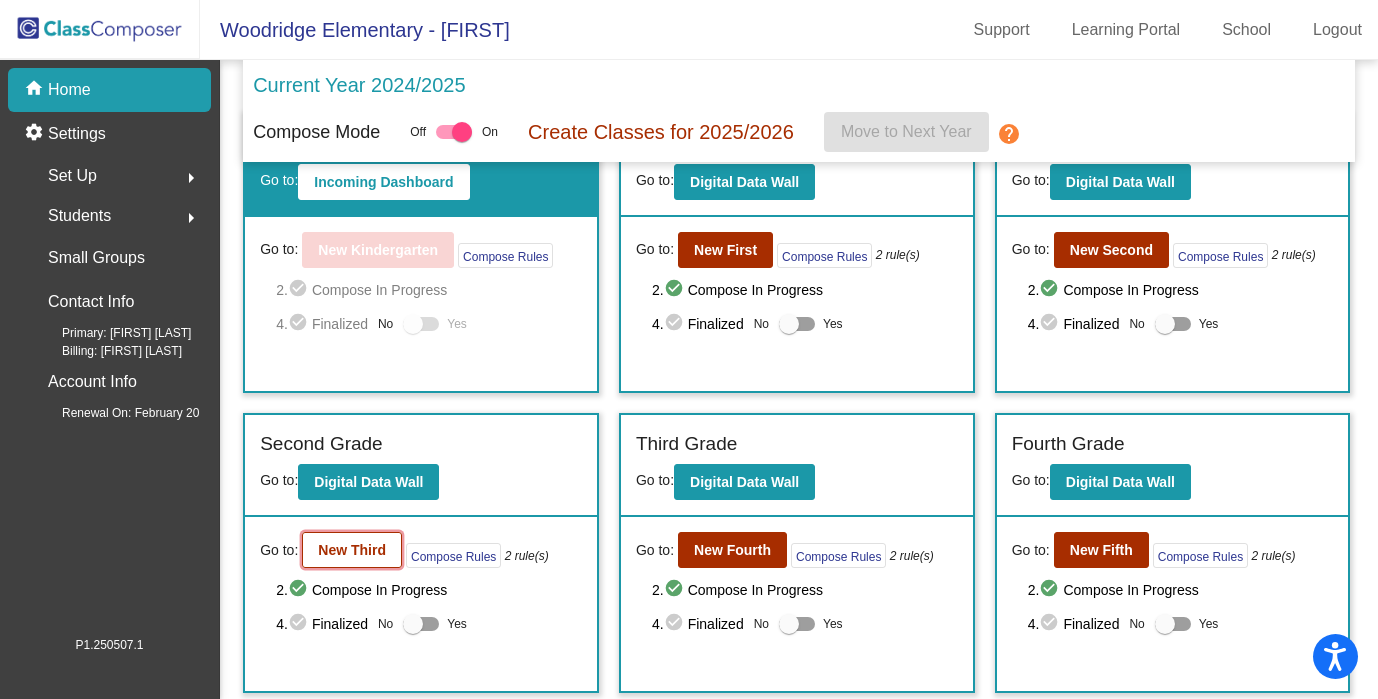 click on "New Third" 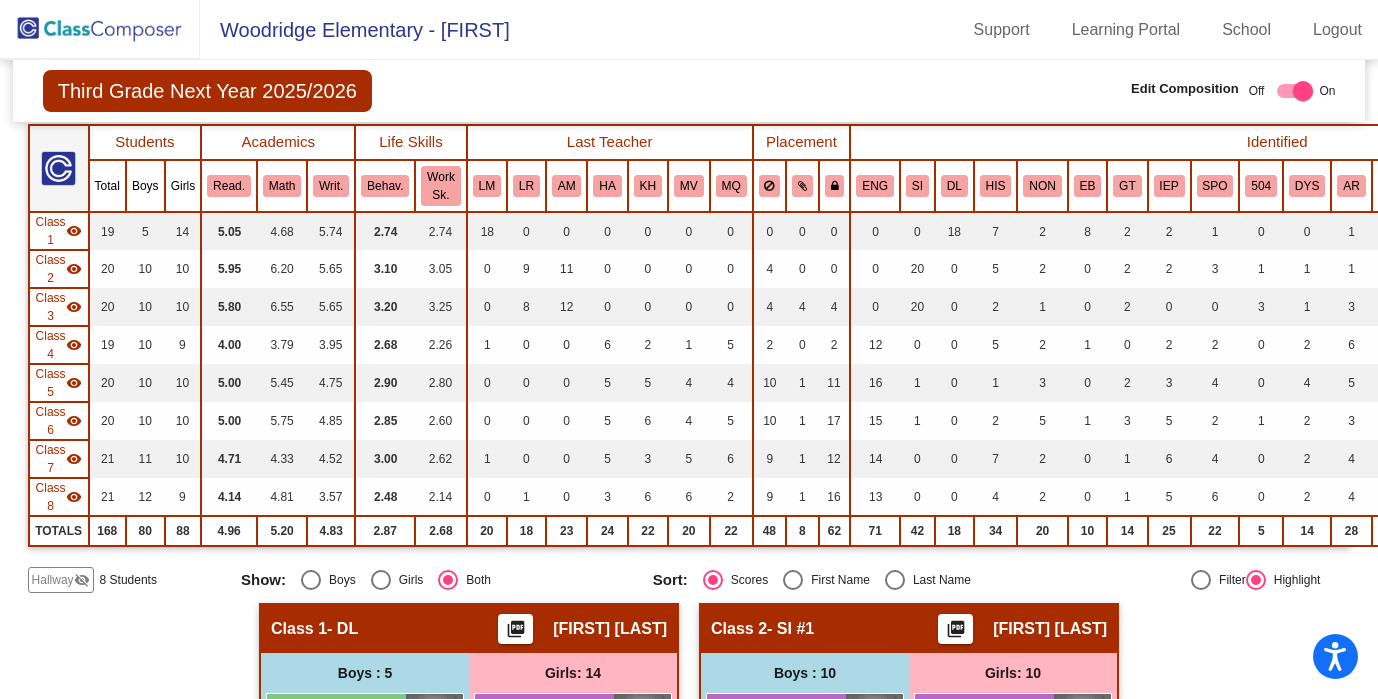 scroll, scrollTop: 267, scrollLeft: 0, axis: vertical 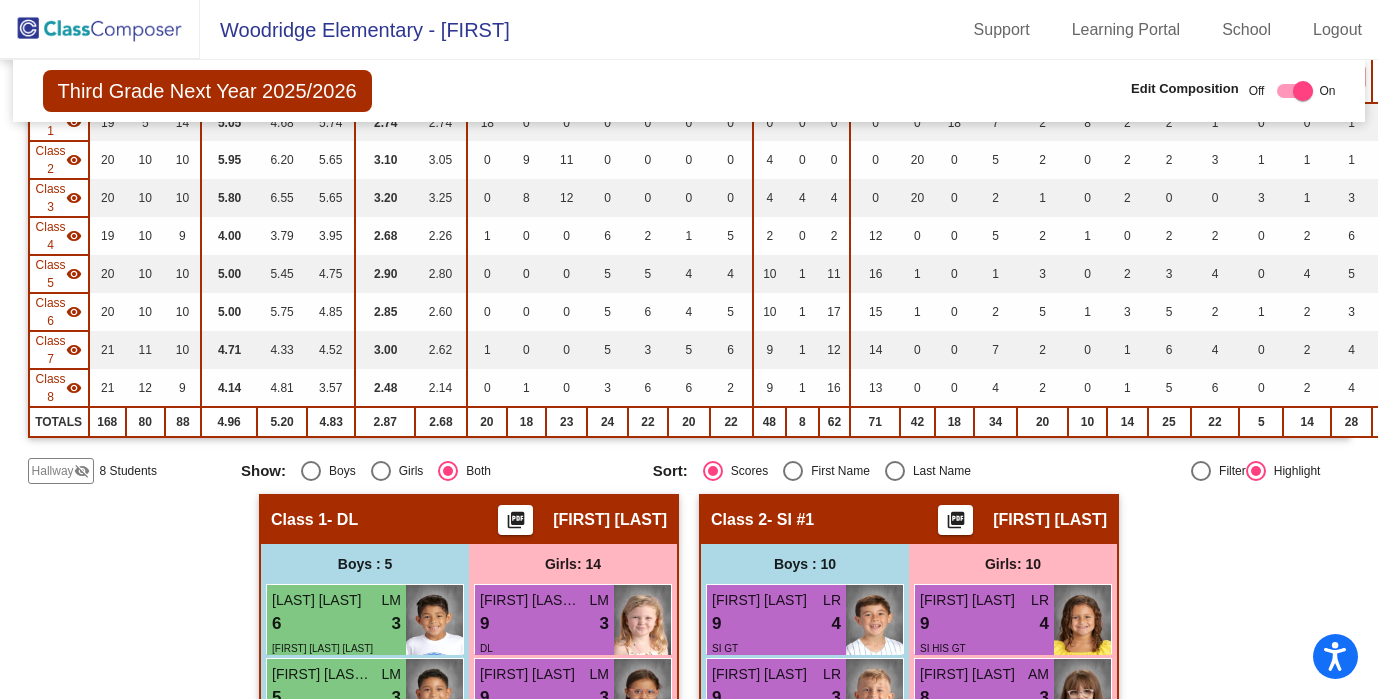 click on "Hallway" 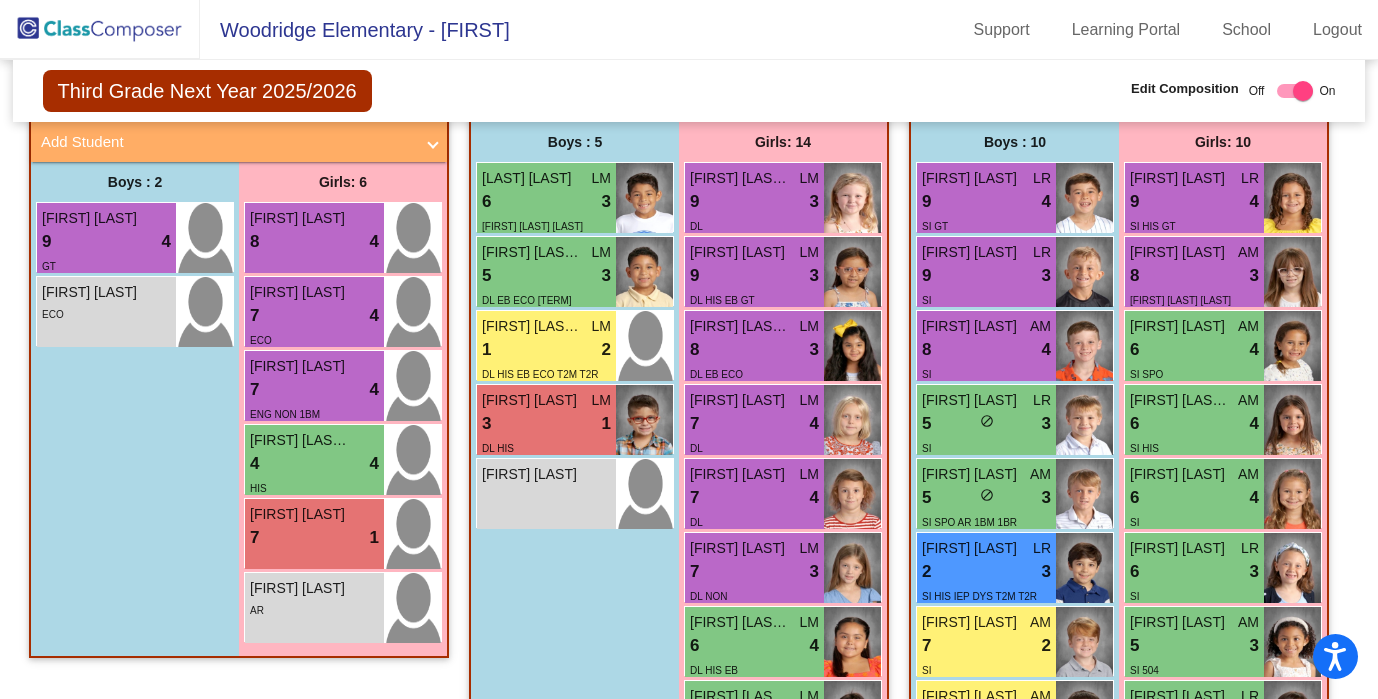 scroll, scrollTop: 666, scrollLeft: 0, axis: vertical 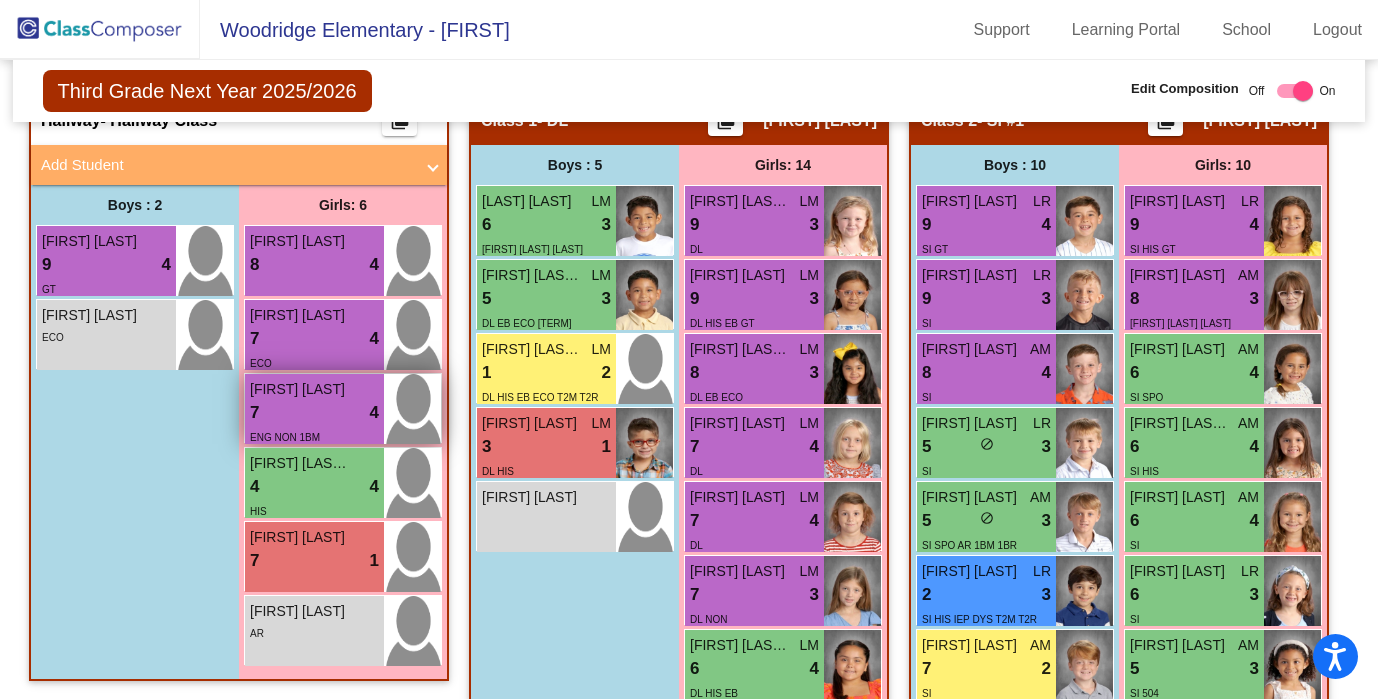 click on "7 lock do_not_disturb_alt 4" at bounding box center (314, 413) 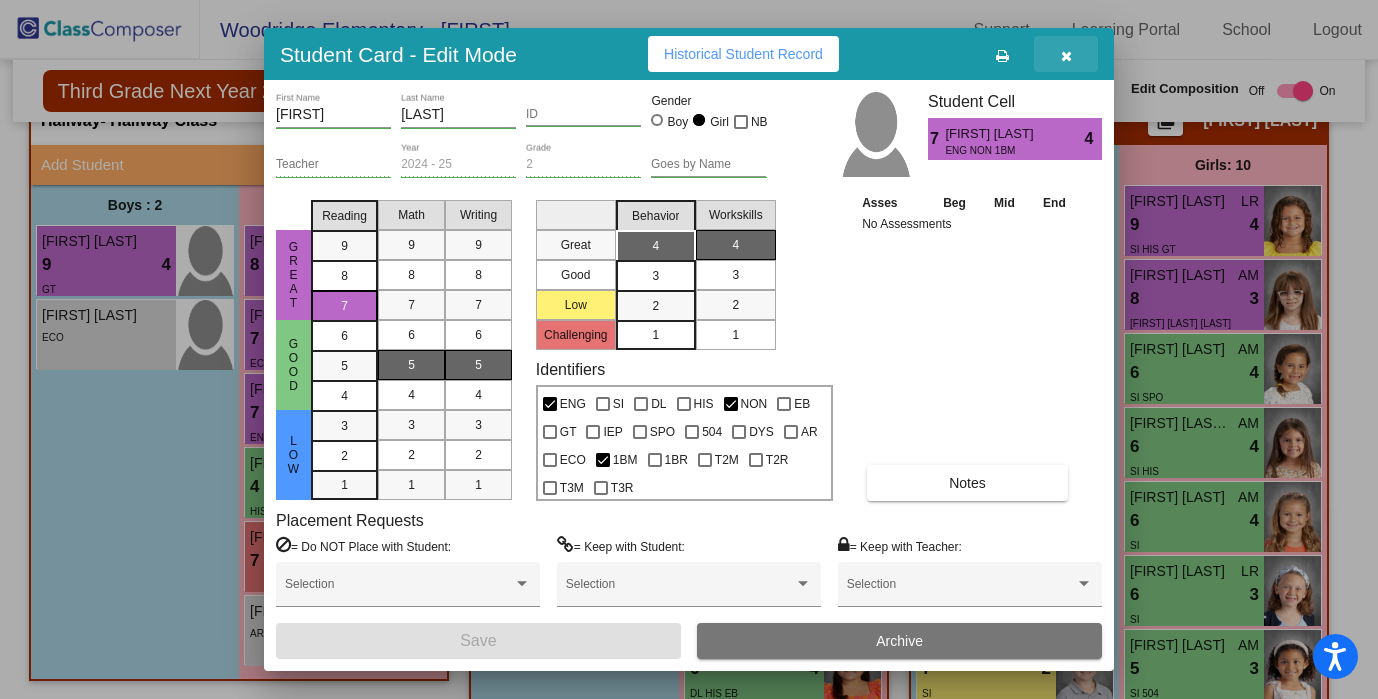 click at bounding box center (1066, 56) 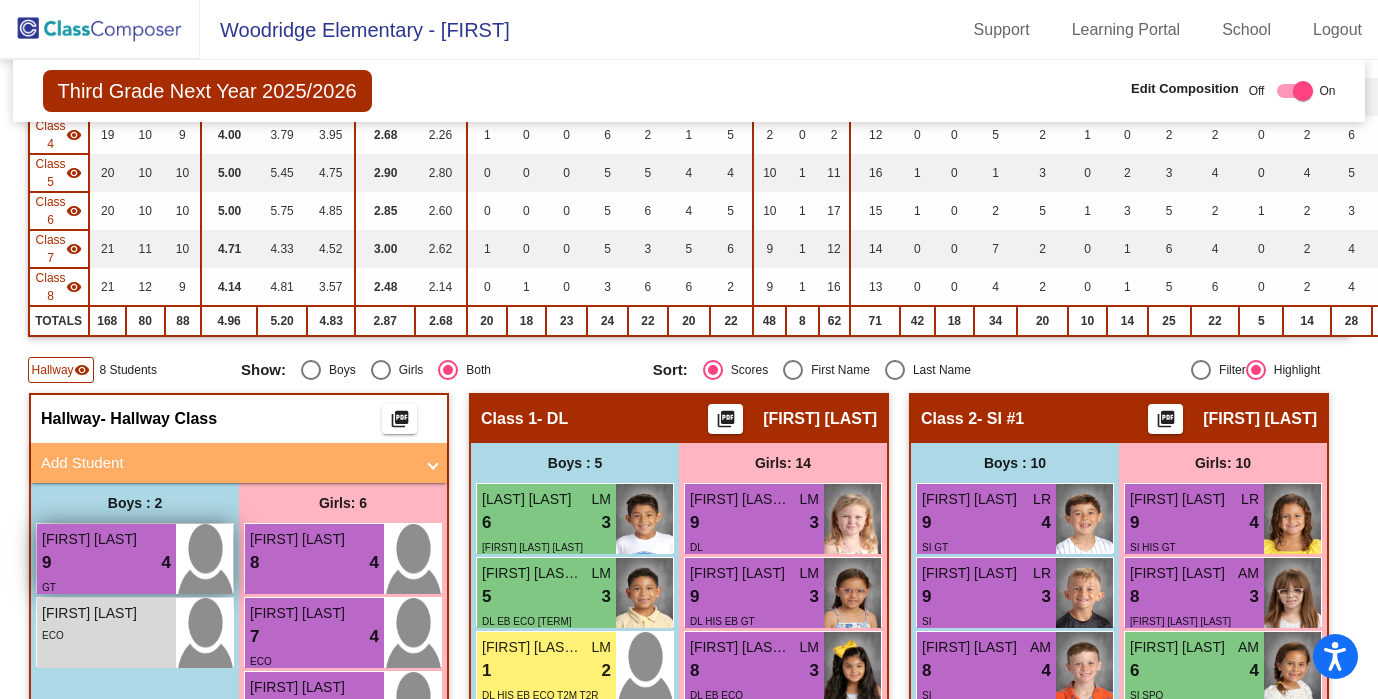 scroll, scrollTop: 236, scrollLeft: 0, axis: vertical 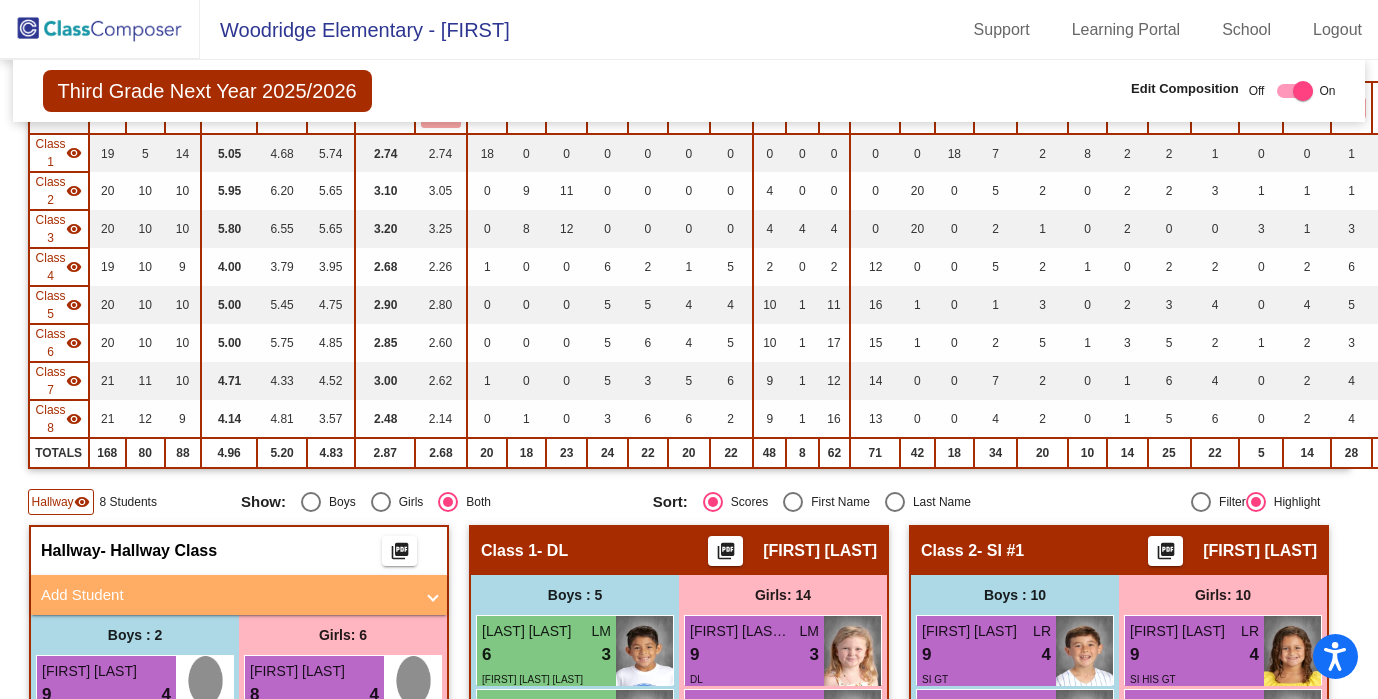 click on "visibility" 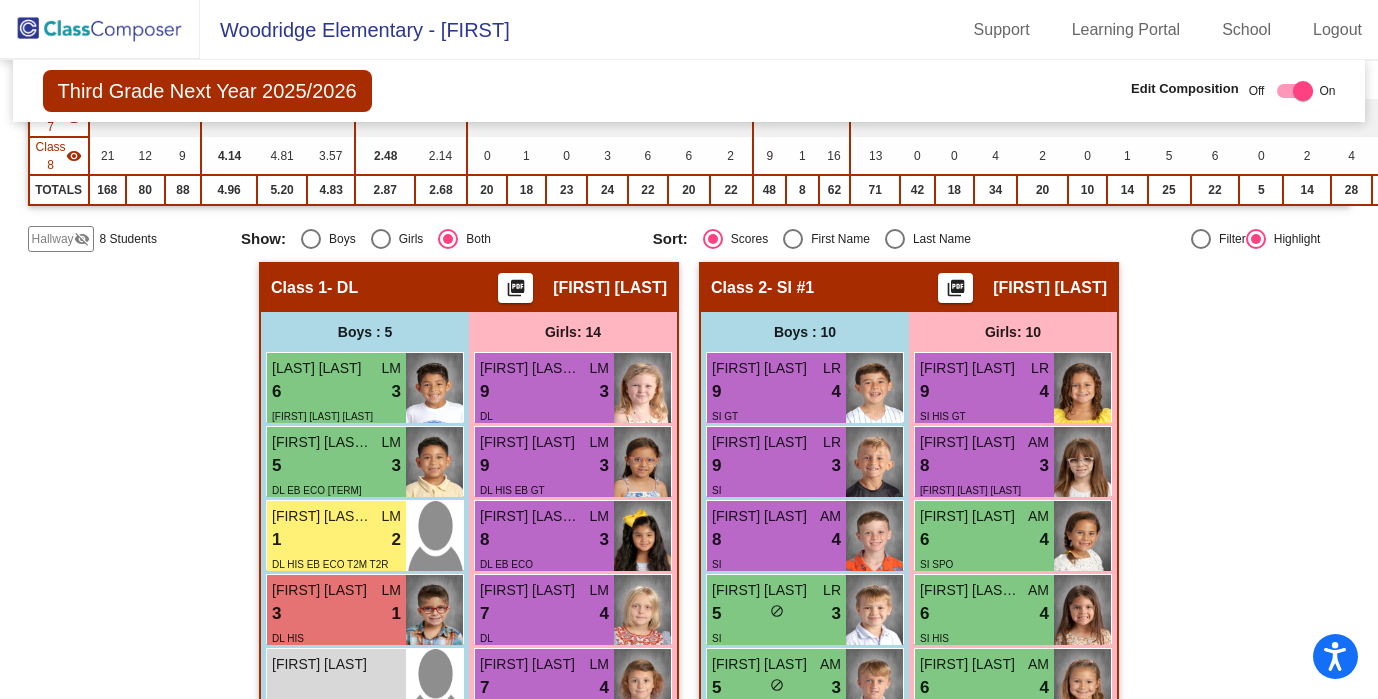 scroll, scrollTop: 411, scrollLeft: 0, axis: vertical 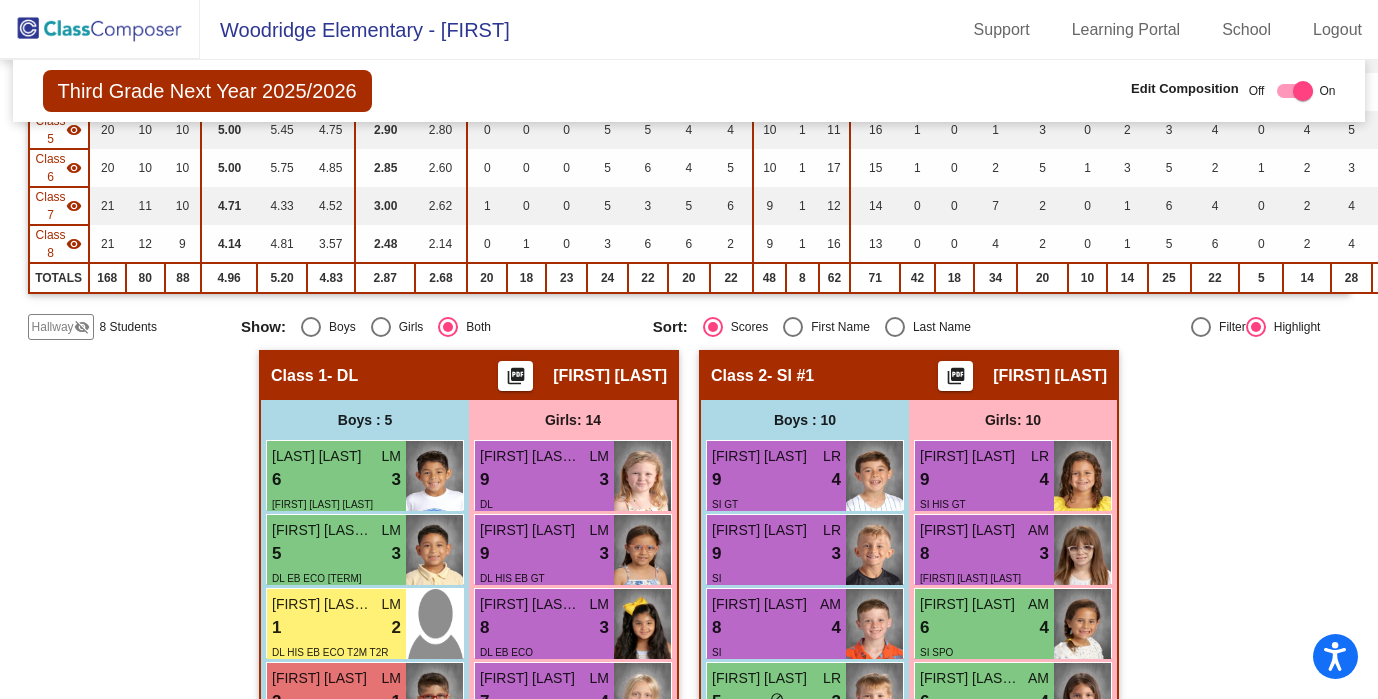 click on "Hallway" 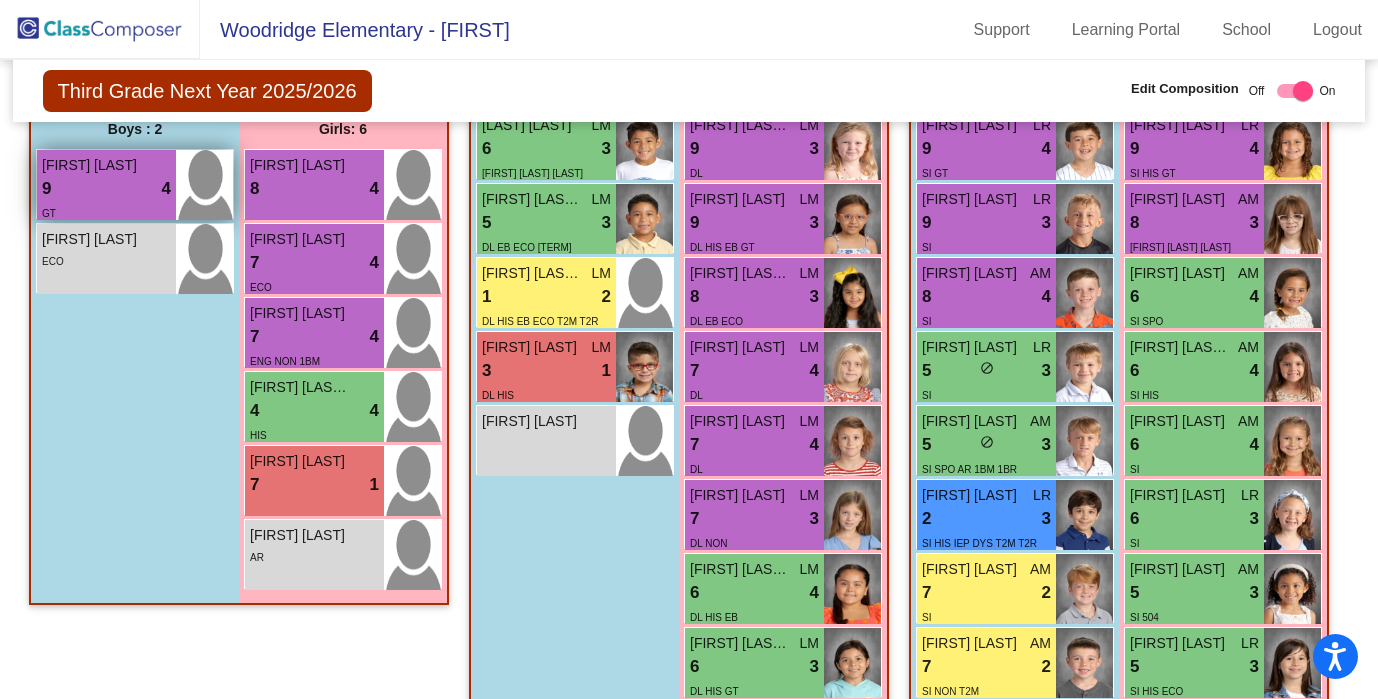 scroll, scrollTop: 748, scrollLeft: 0, axis: vertical 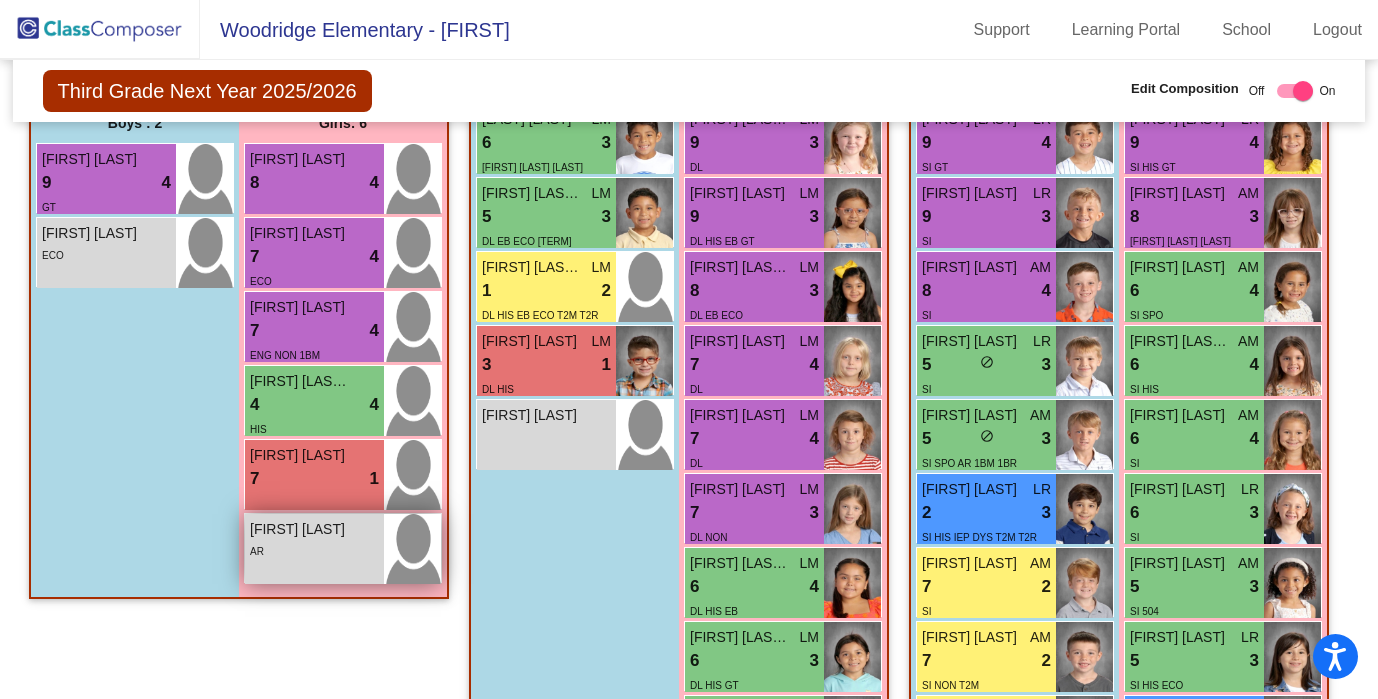 click on "AR" at bounding box center [314, 550] 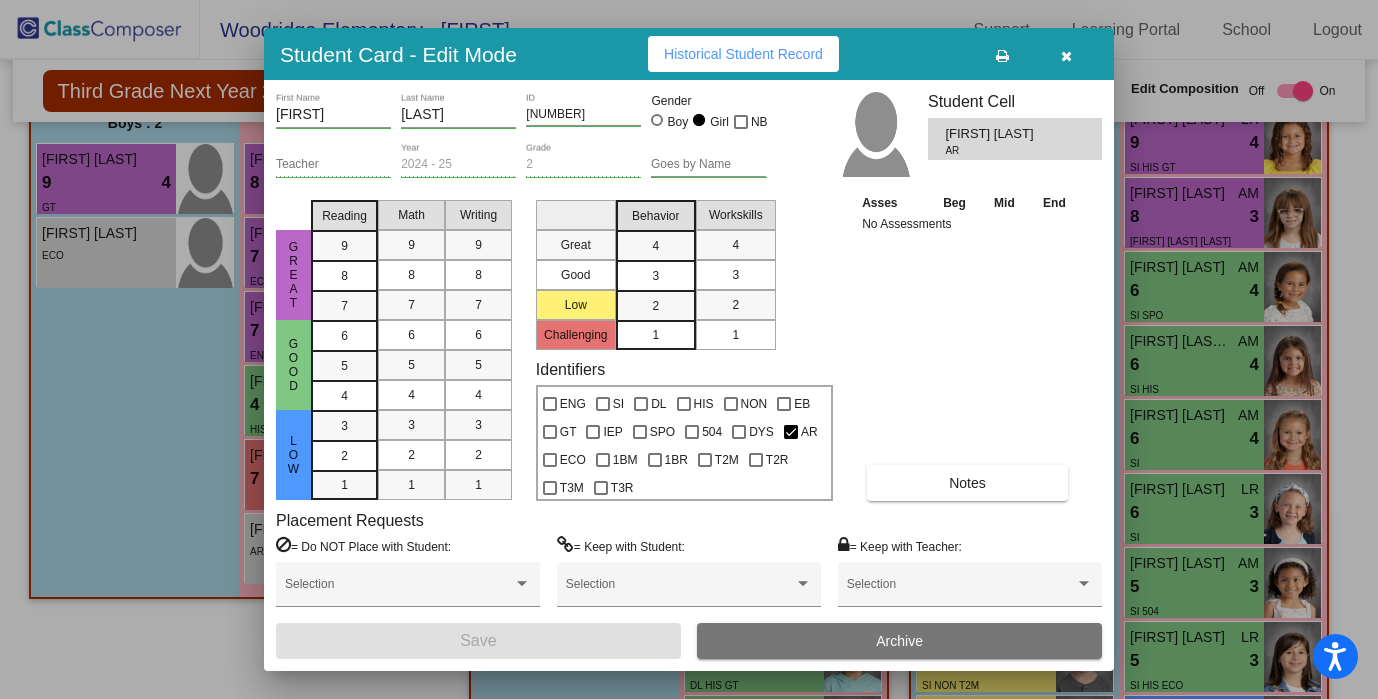 click at bounding box center (1066, 56) 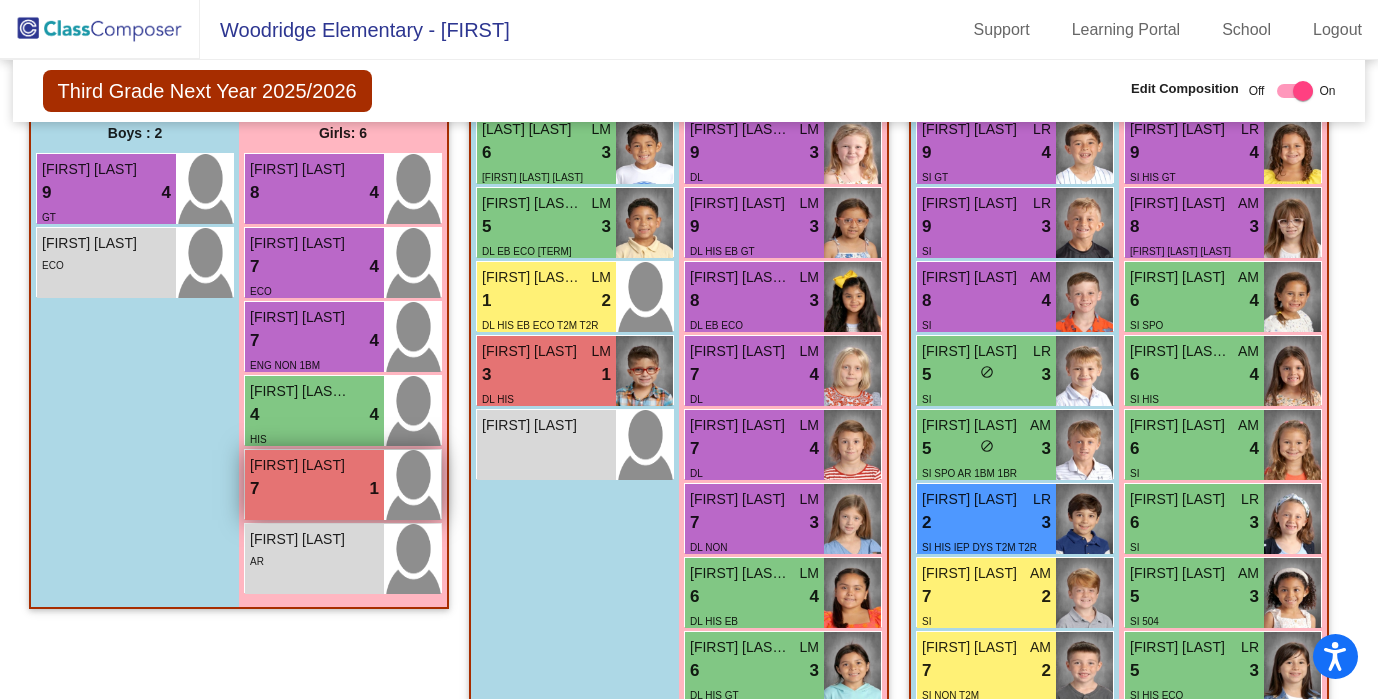 scroll, scrollTop: 751, scrollLeft: 0, axis: vertical 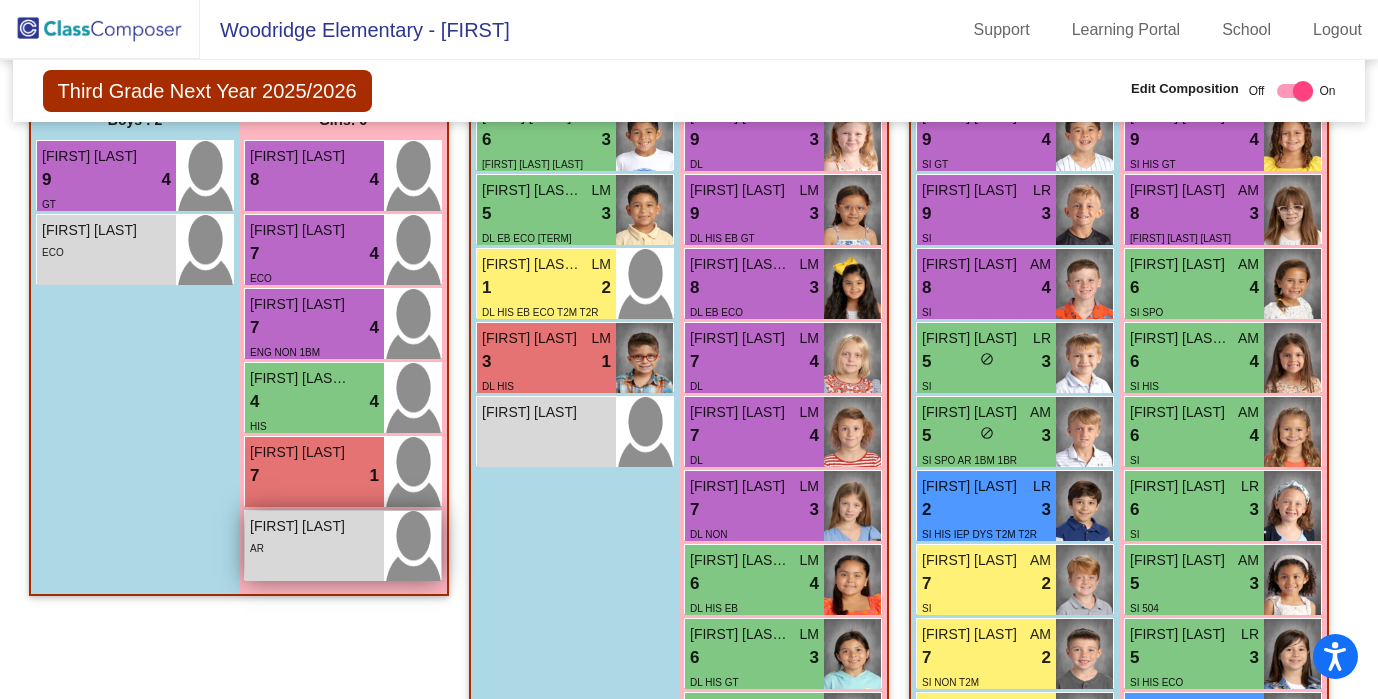 click on "[FIRST] [LAST] [LAST]" at bounding box center [314, 546] 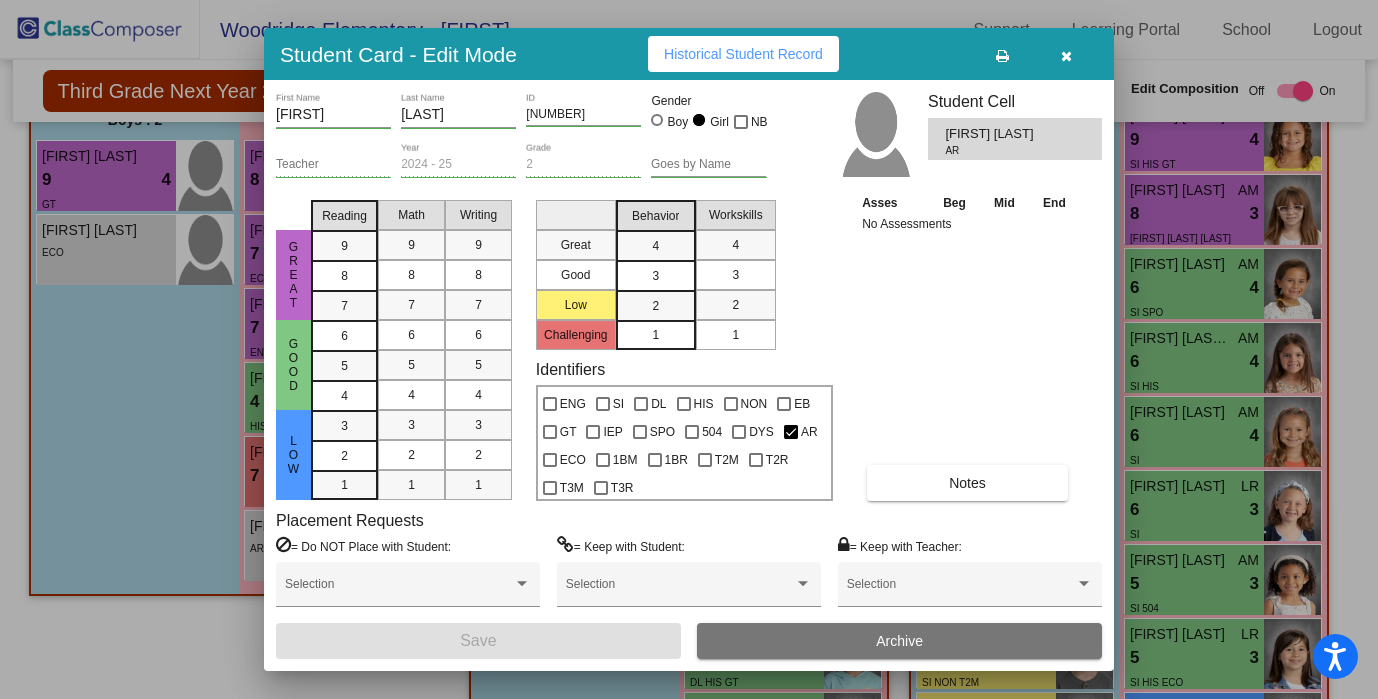 click at bounding box center (1066, 56) 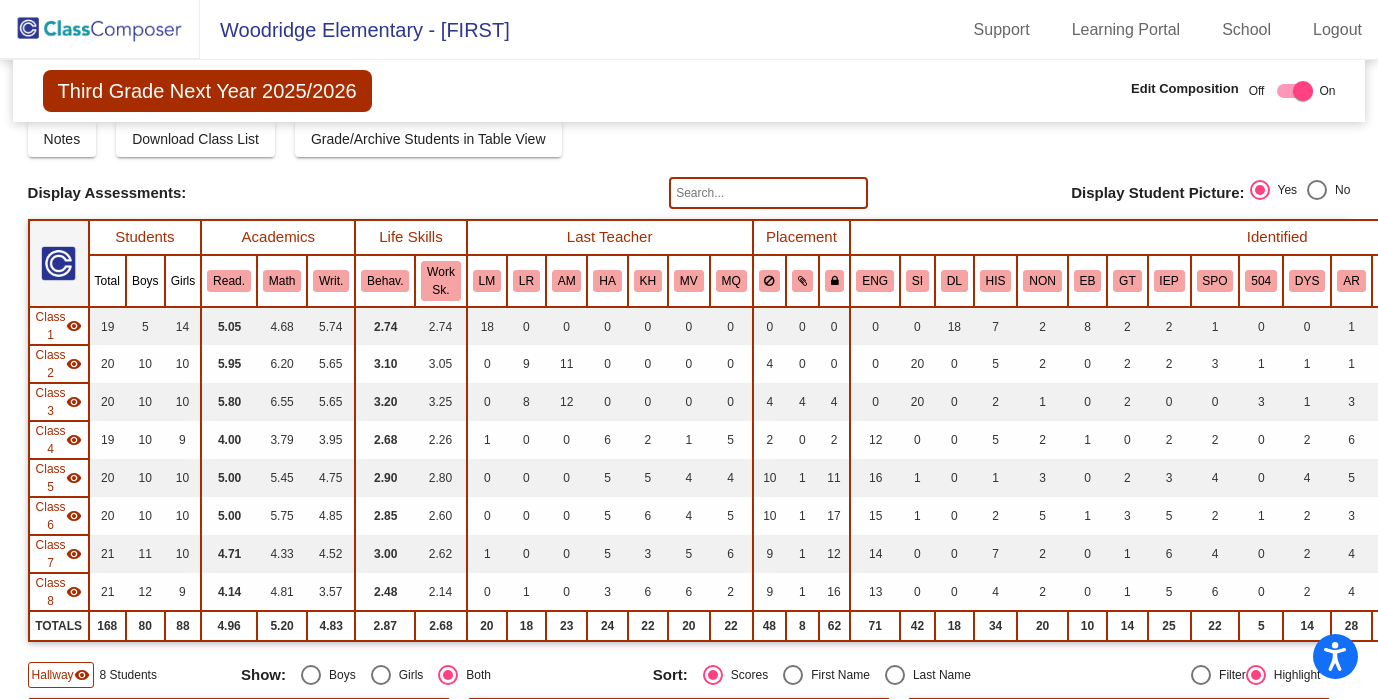 scroll, scrollTop: 0, scrollLeft: 0, axis: both 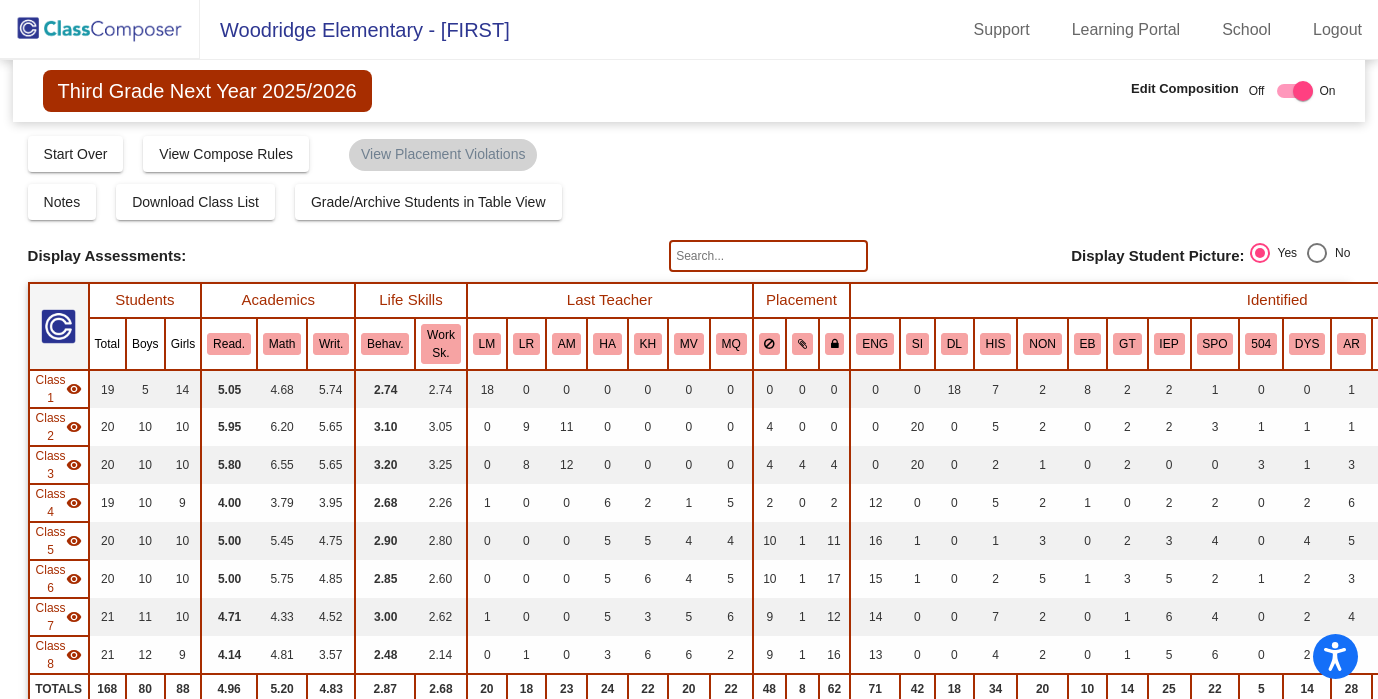 click 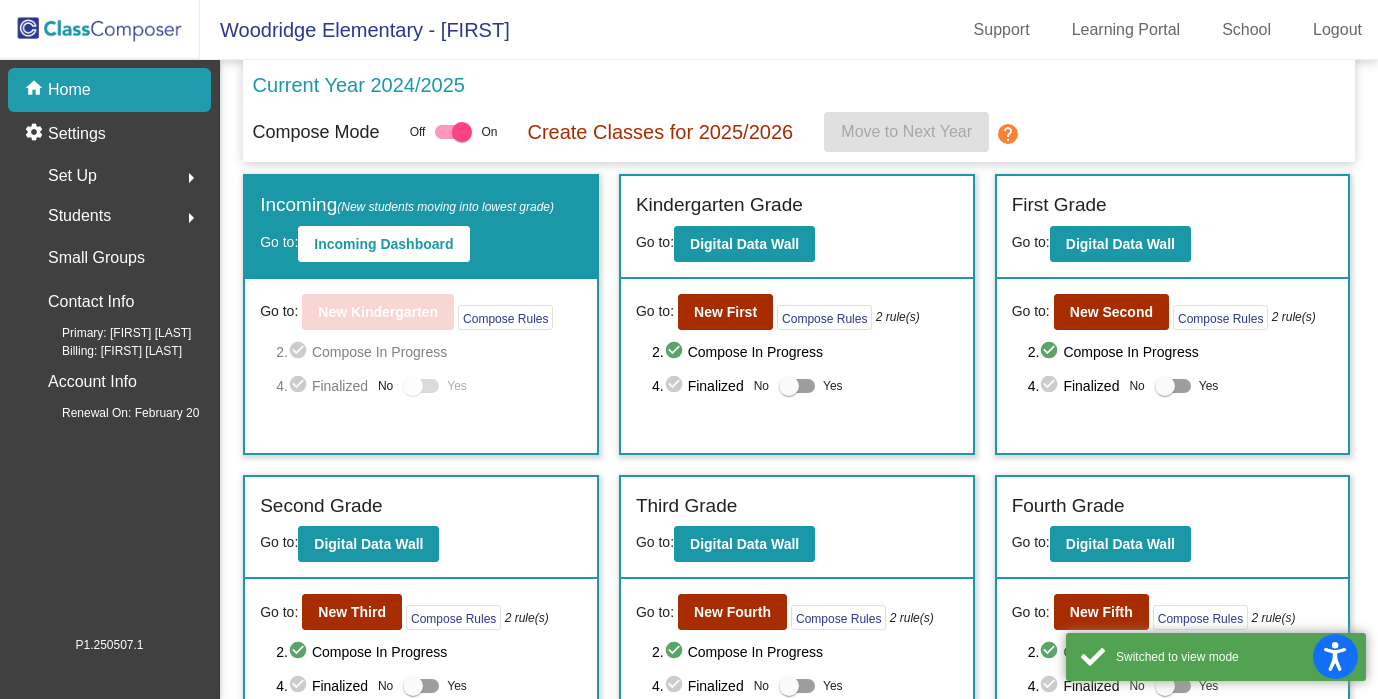 click on "Students  arrow_right" 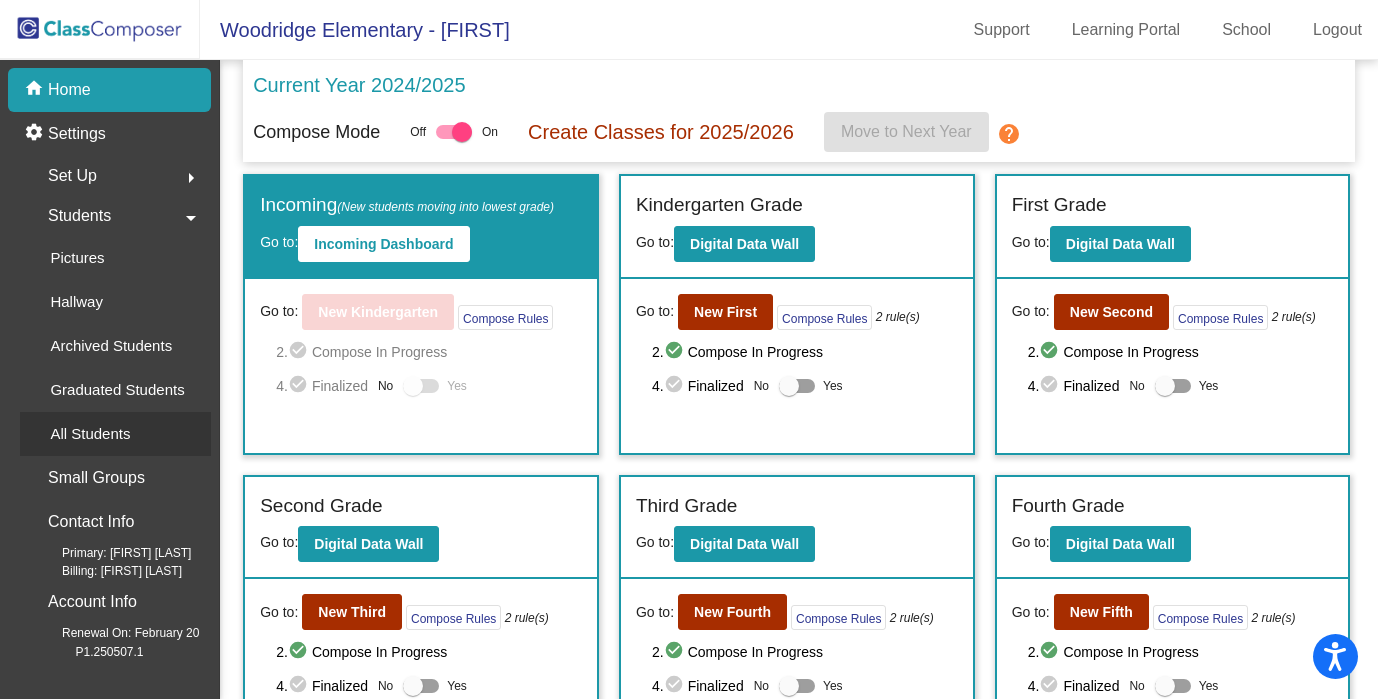 click on "All Students" 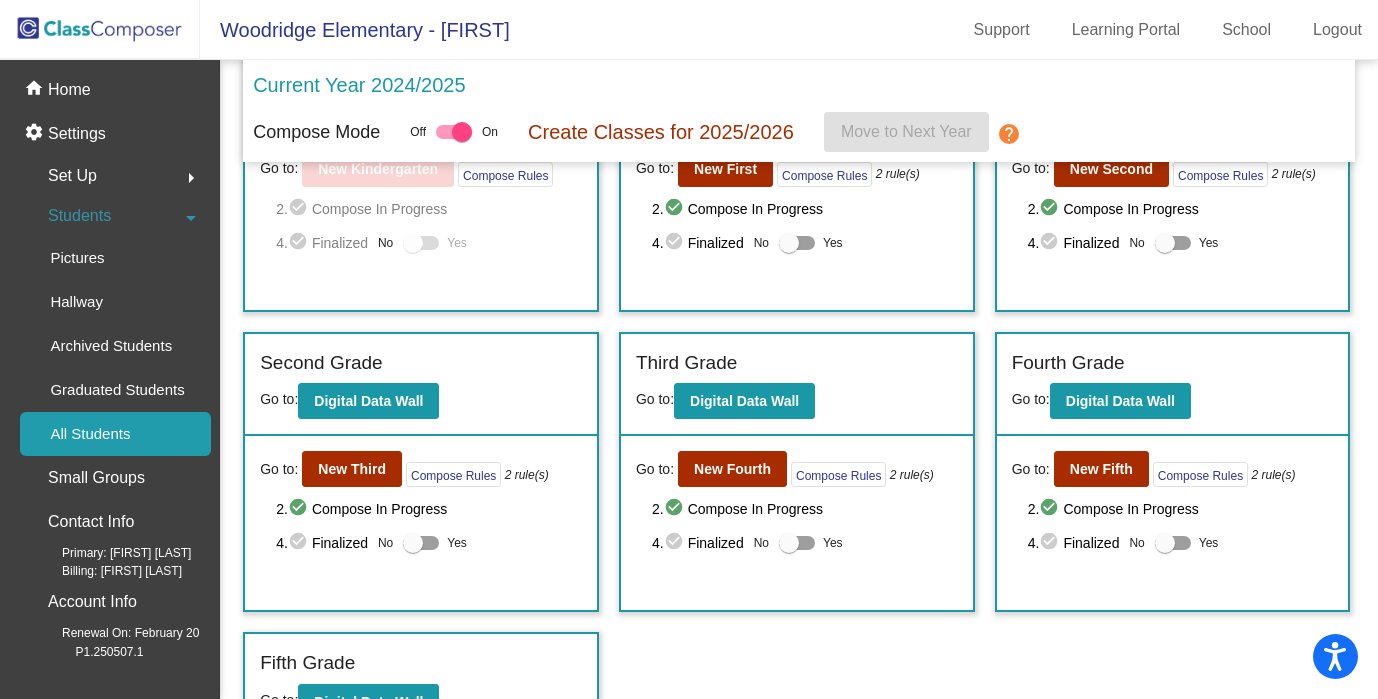 scroll, scrollTop: 0, scrollLeft: 0, axis: both 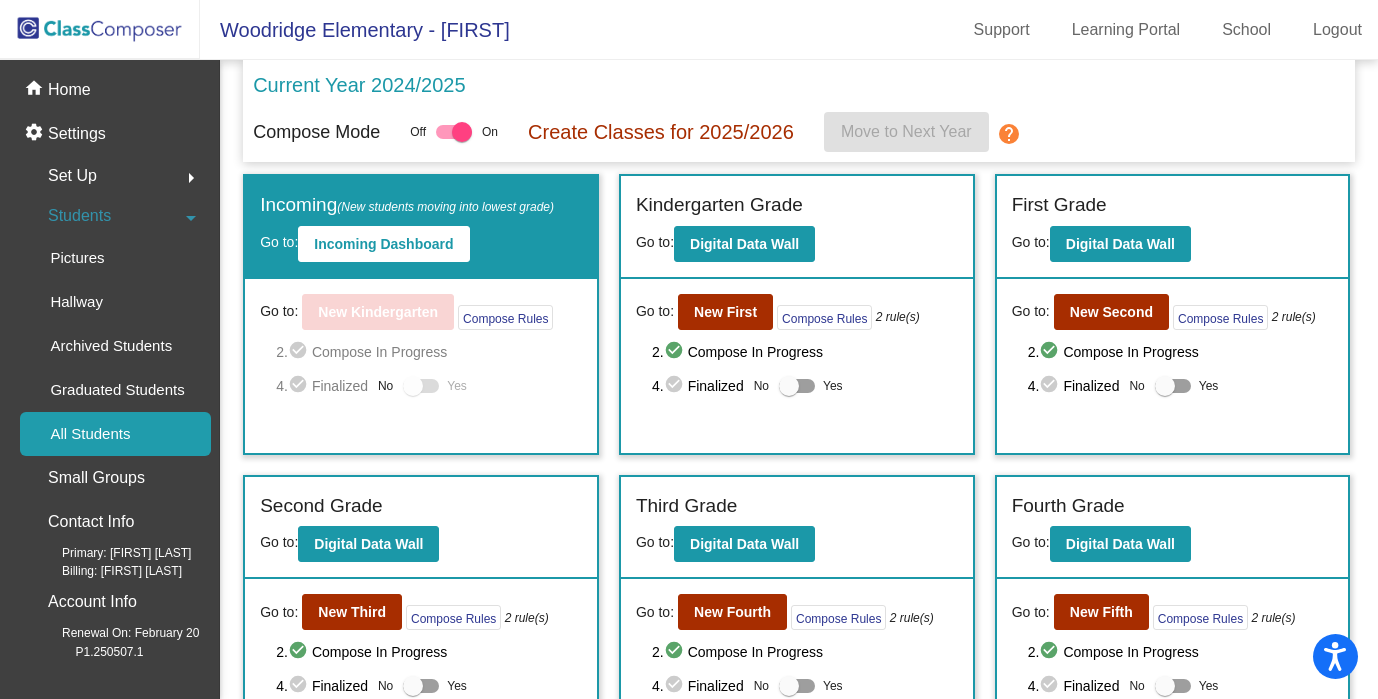 click on "All Students" 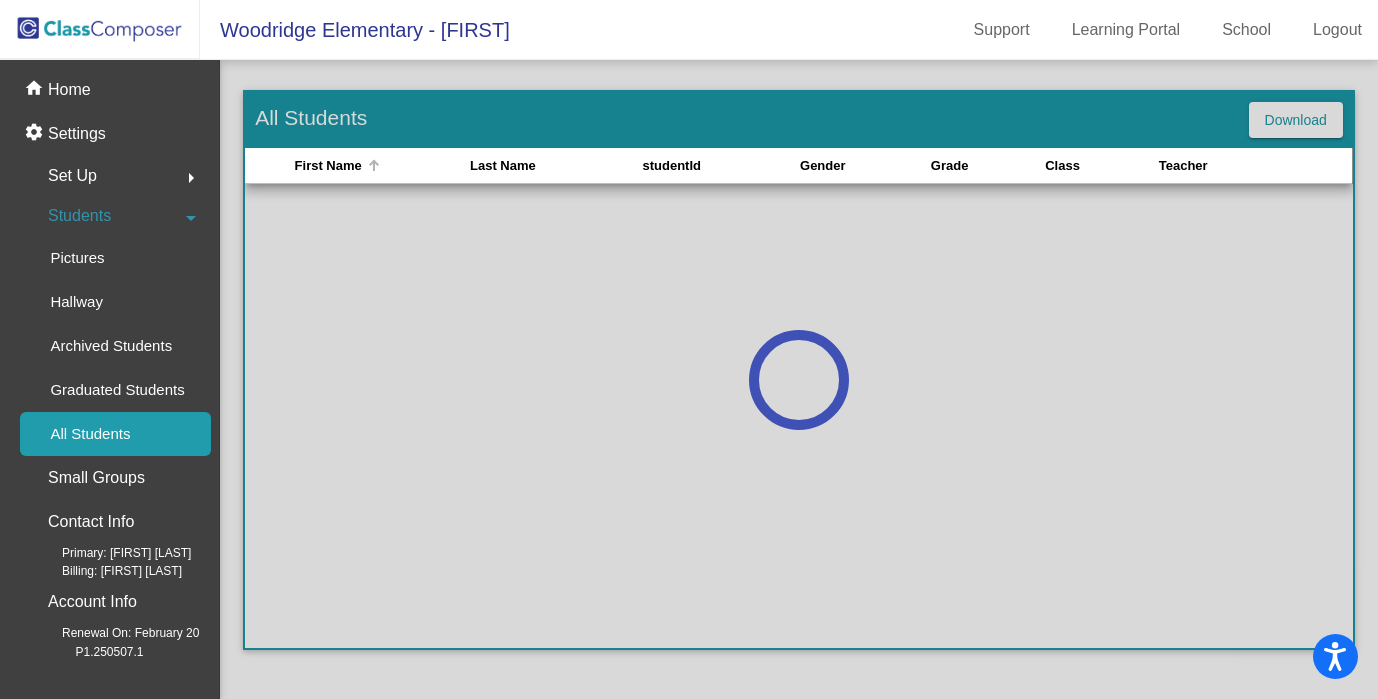 click on "First Name" 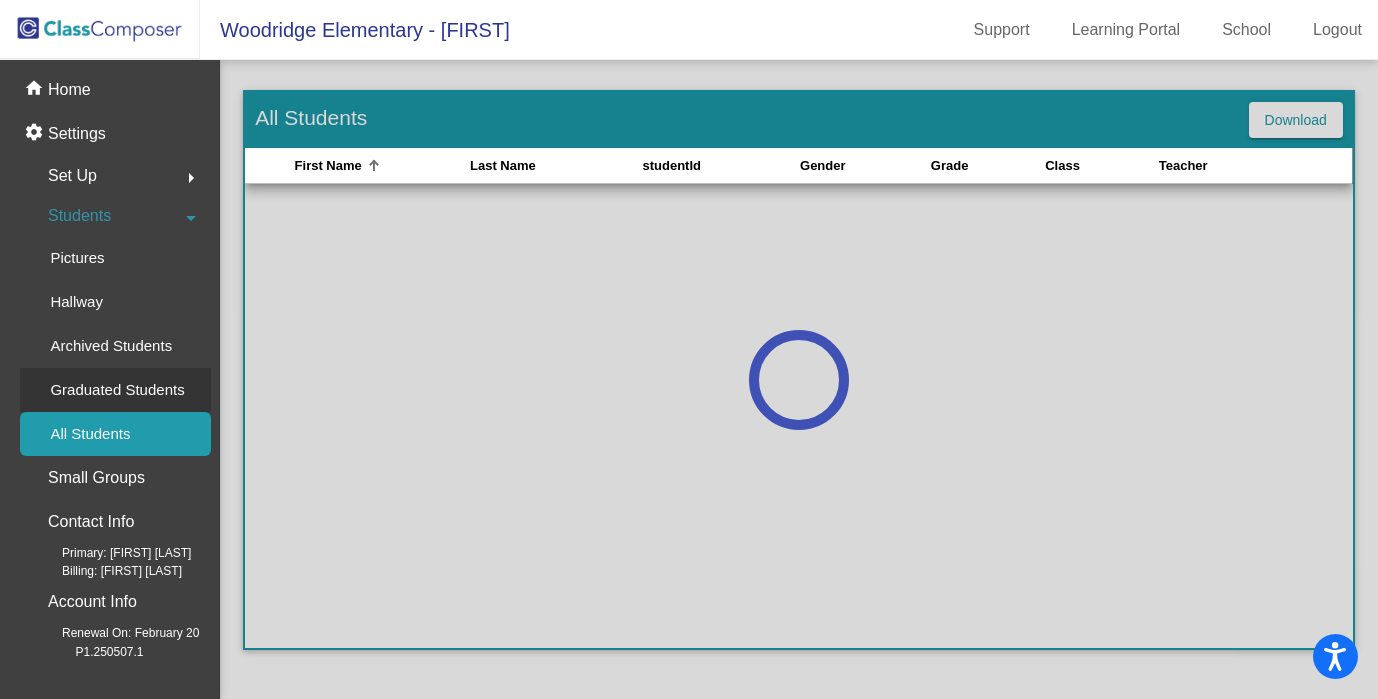 click on "Graduated Students" 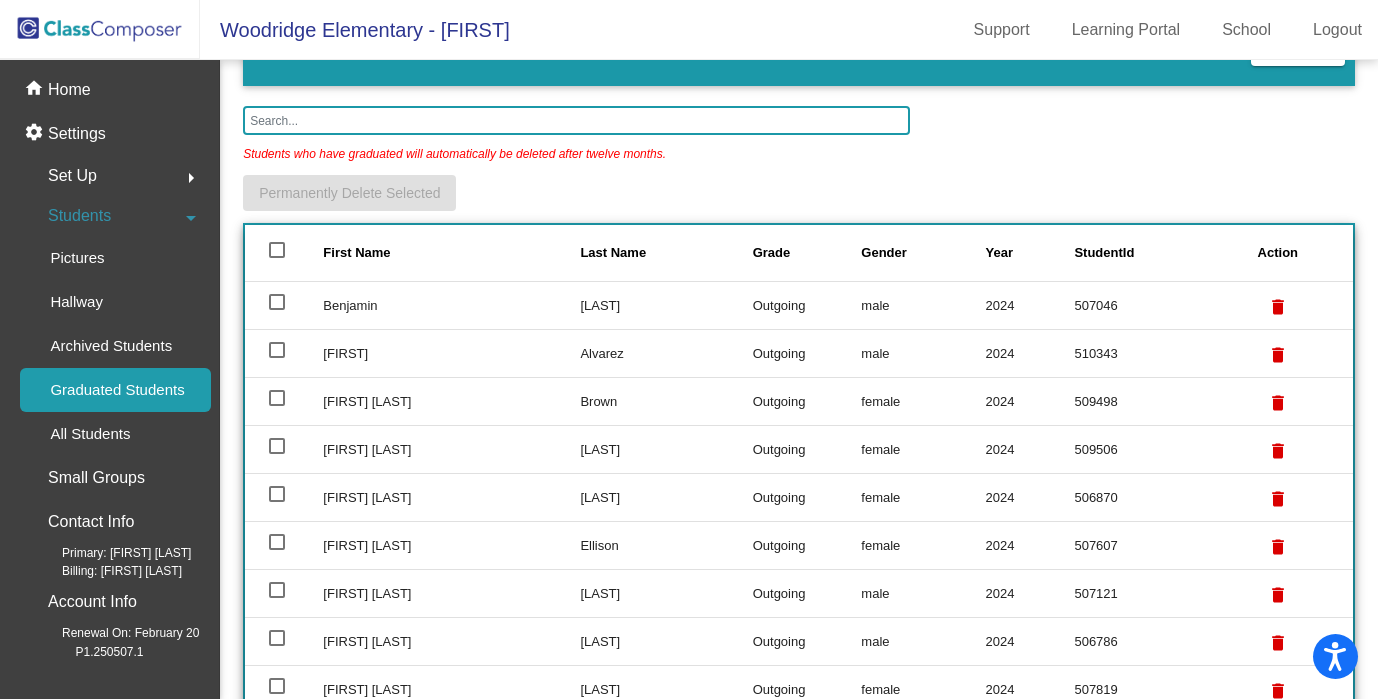 scroll, scrollTop: 7, scrollLeft: 0, axis: vertical 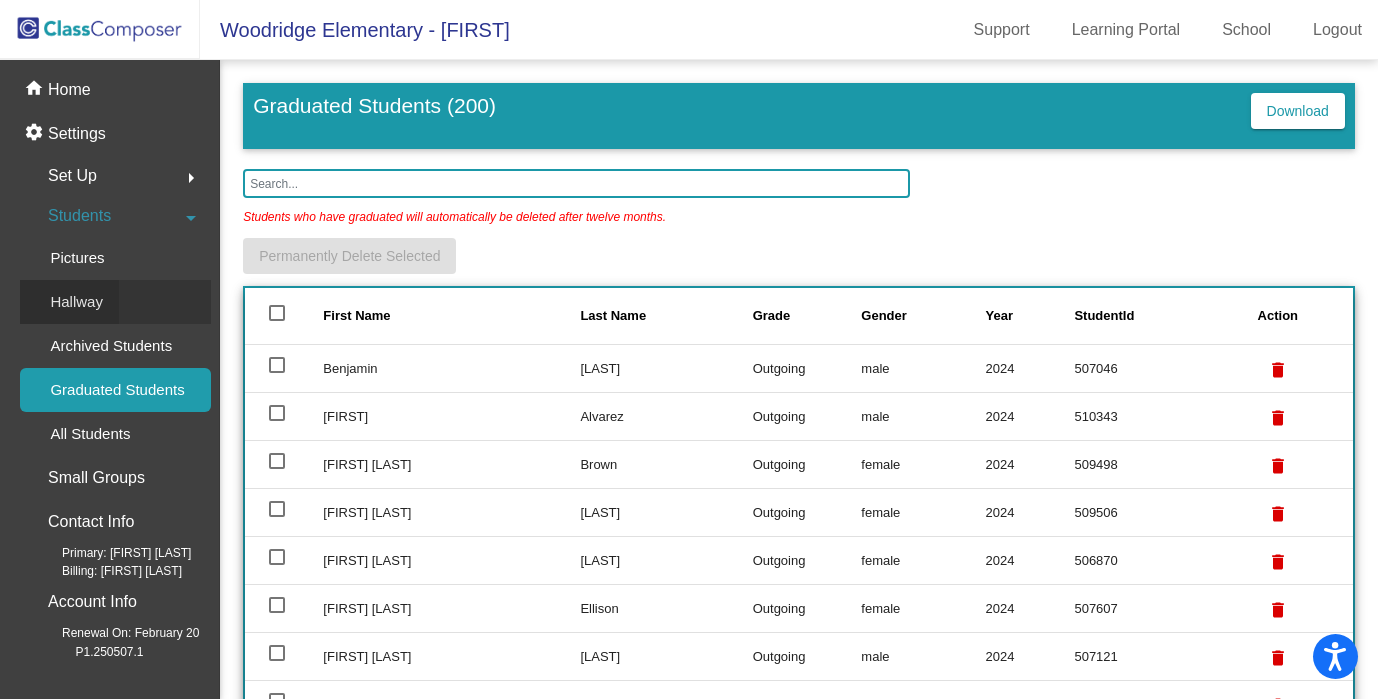 click on "Hallway" 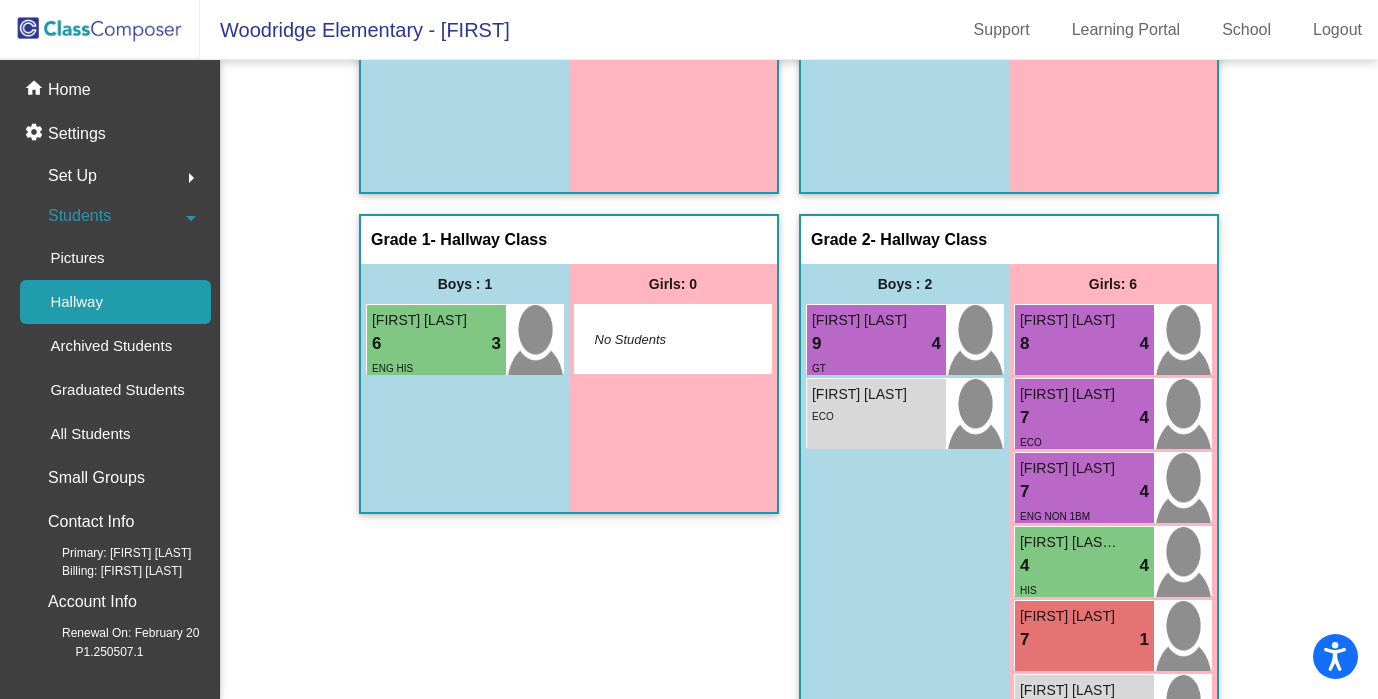 scroll, scrollTop: 232, scrollLeft: 0, axis: vertical 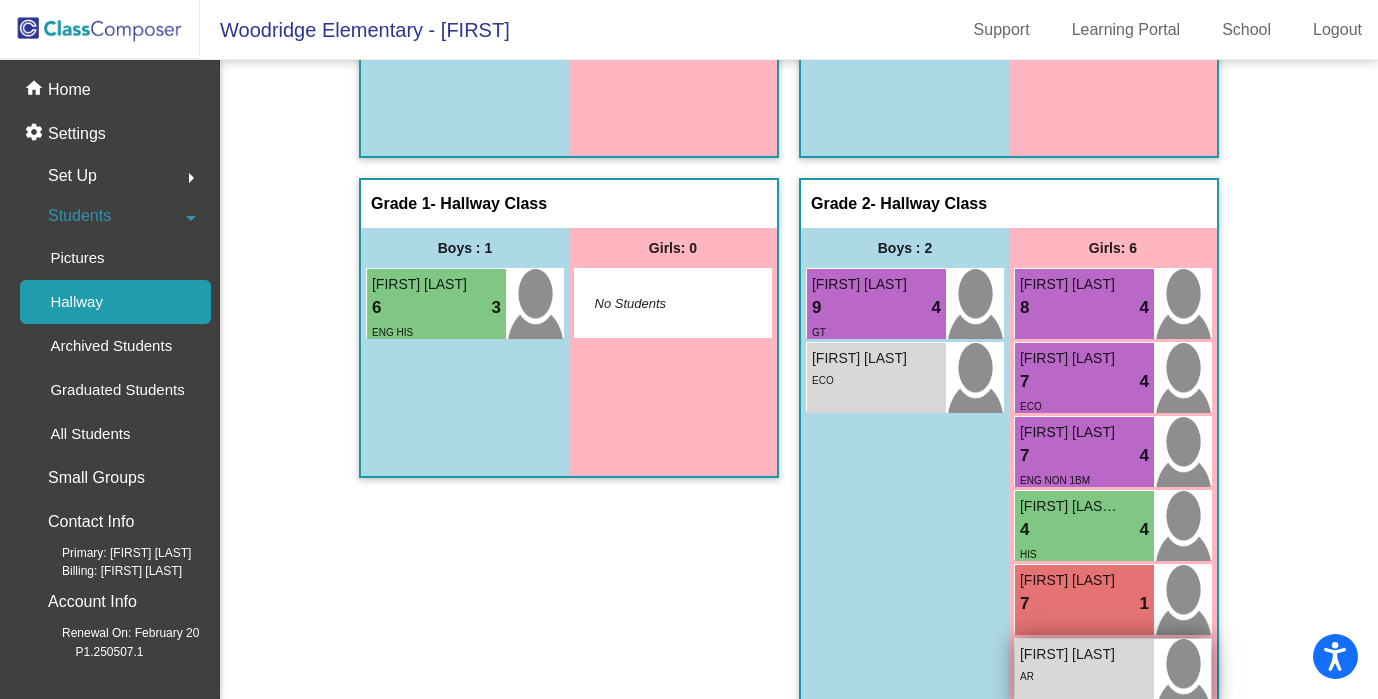 click on "[FIRST] [LAST]" at bounding box center (1070, 654) 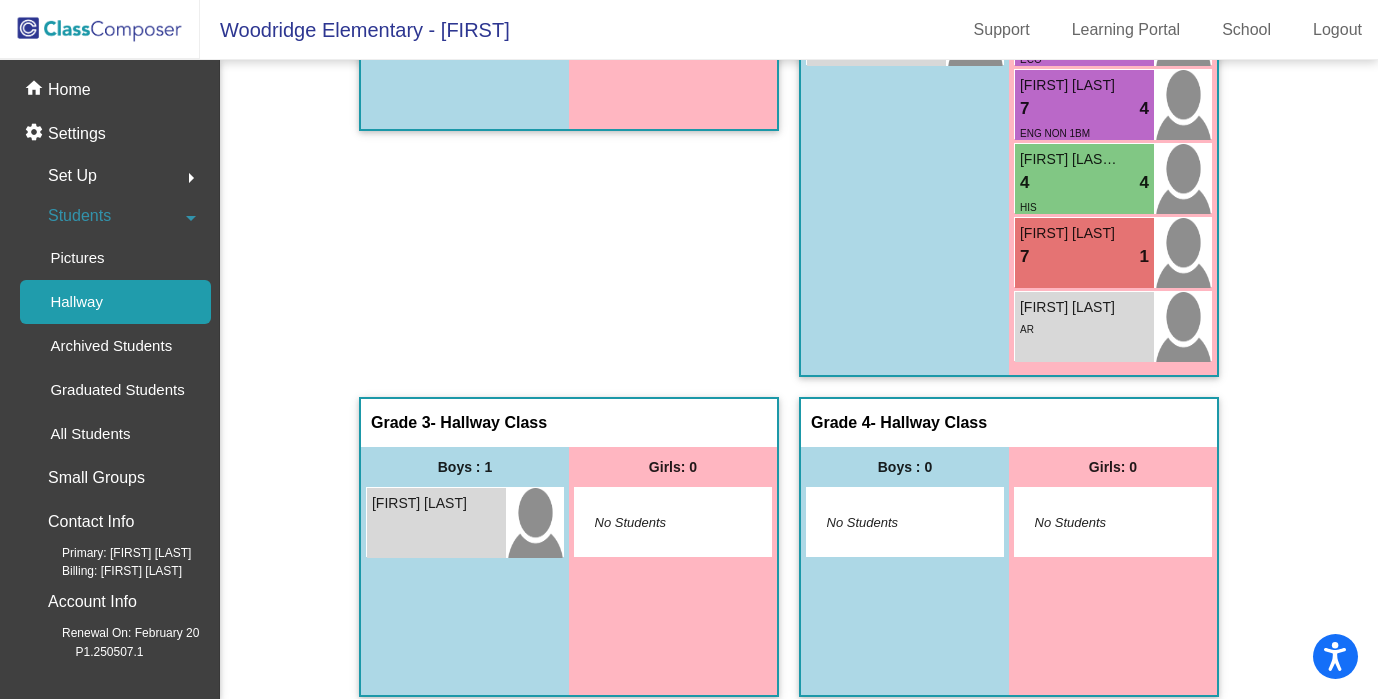 scroll, scrollTop: 590, scrollLeft: 0, axis: vertical 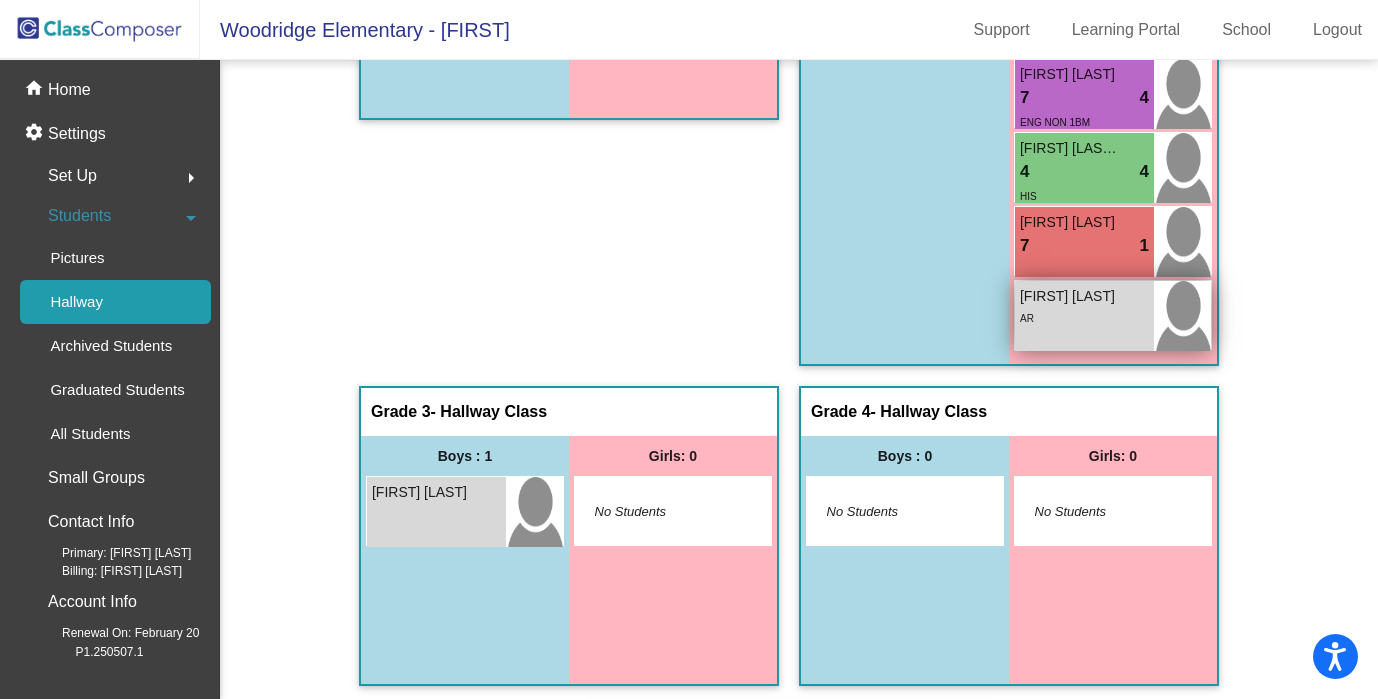 click at bounding box center (1182, 316) 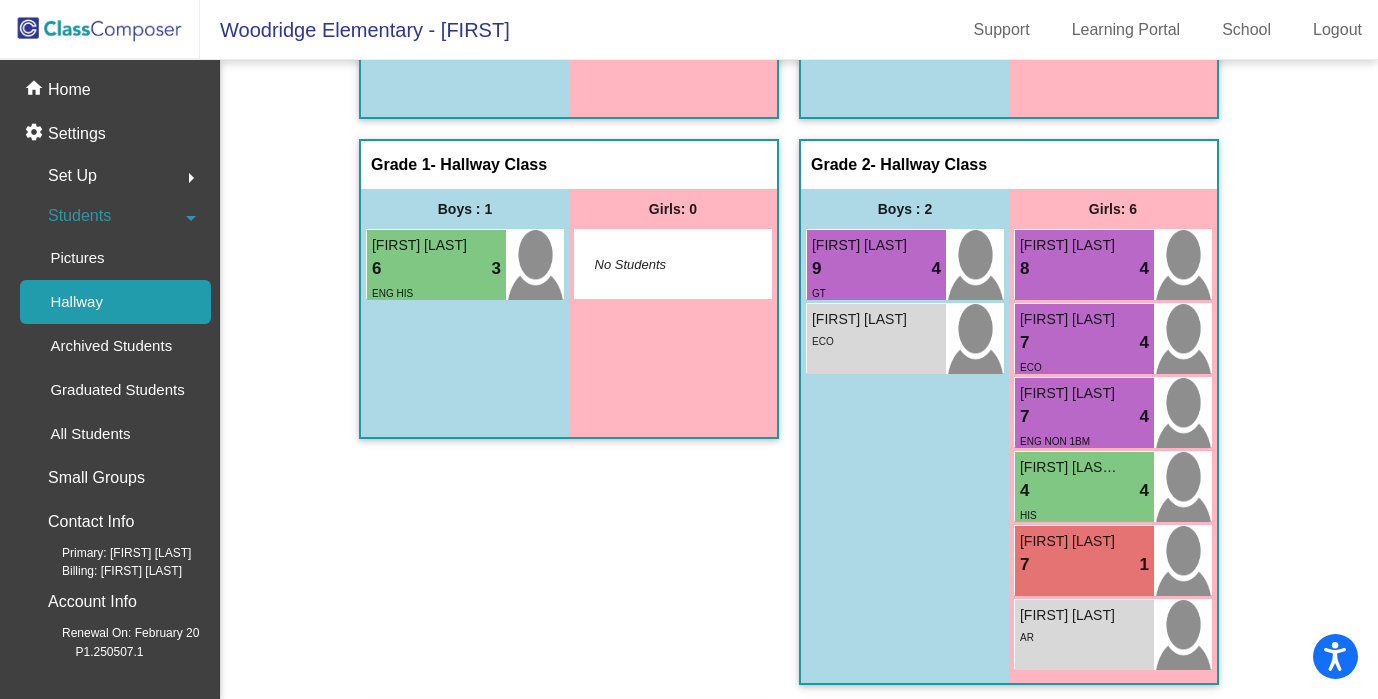 scroll, scrollTop: 260, scrollLeft: 0, axis: vertical 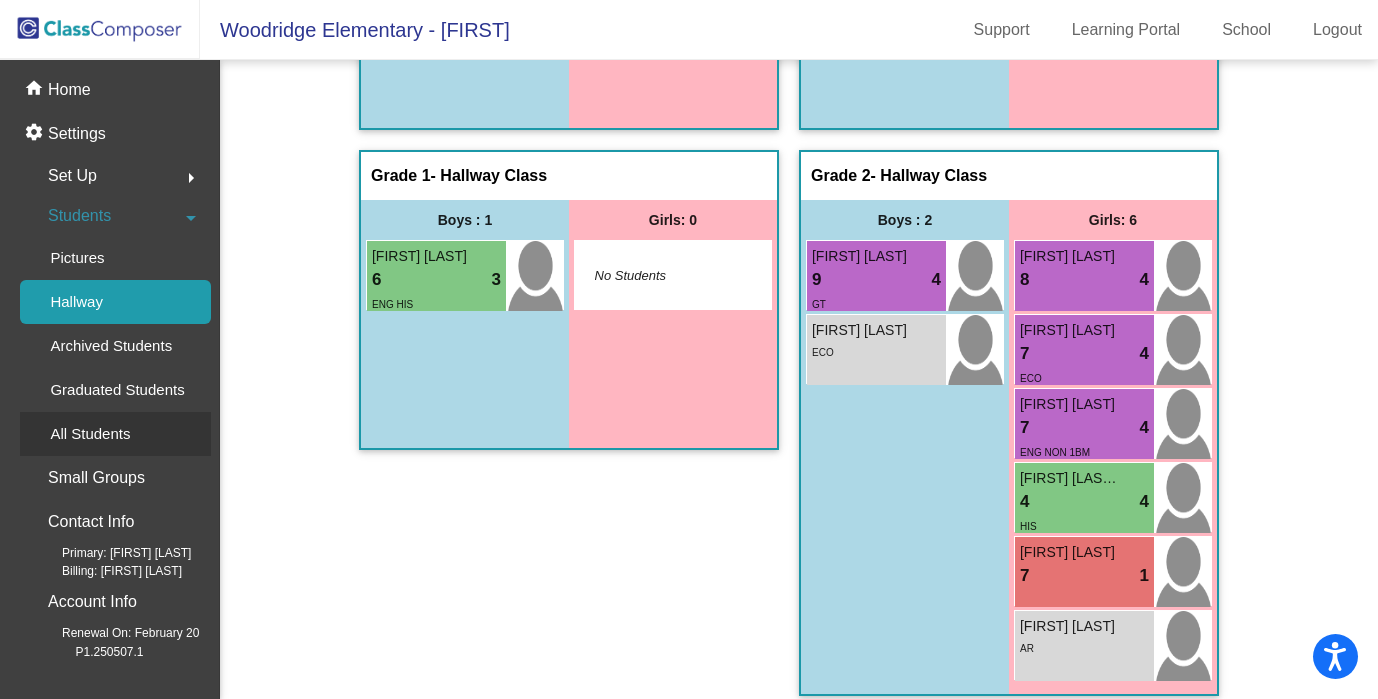 click on "All Students" 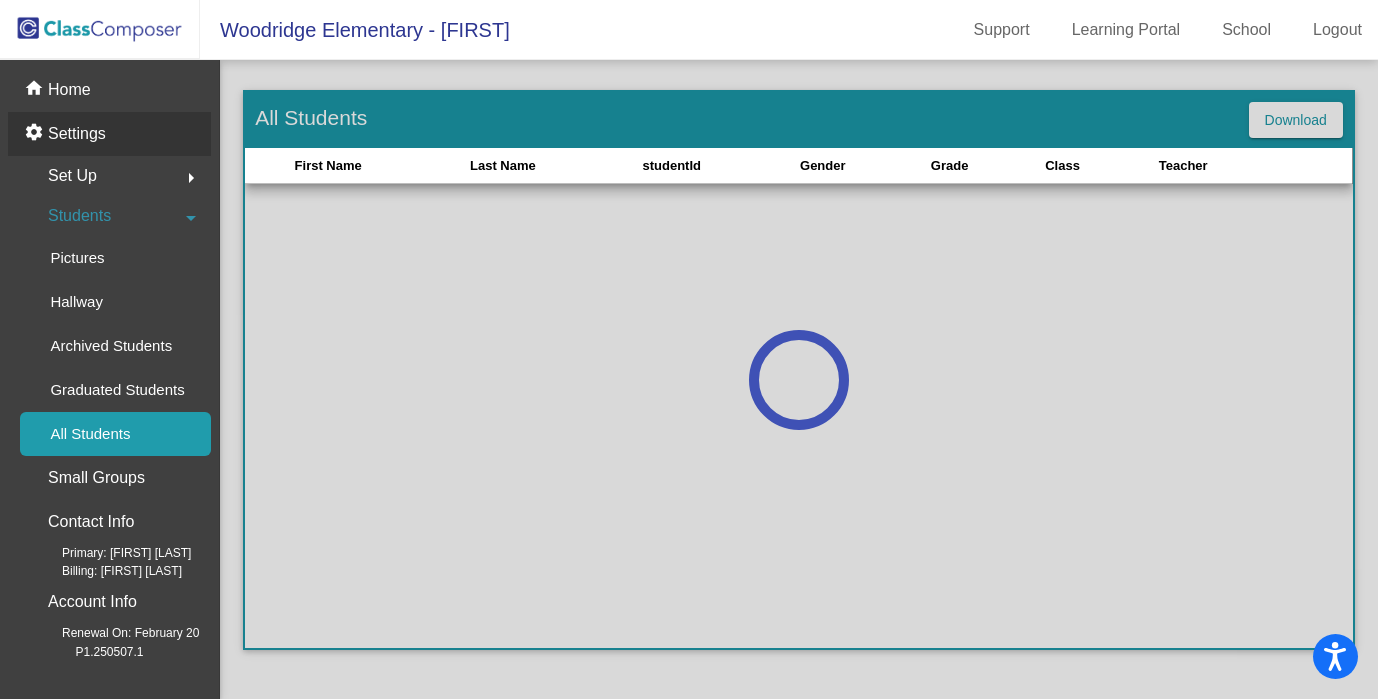 click on "Settings" 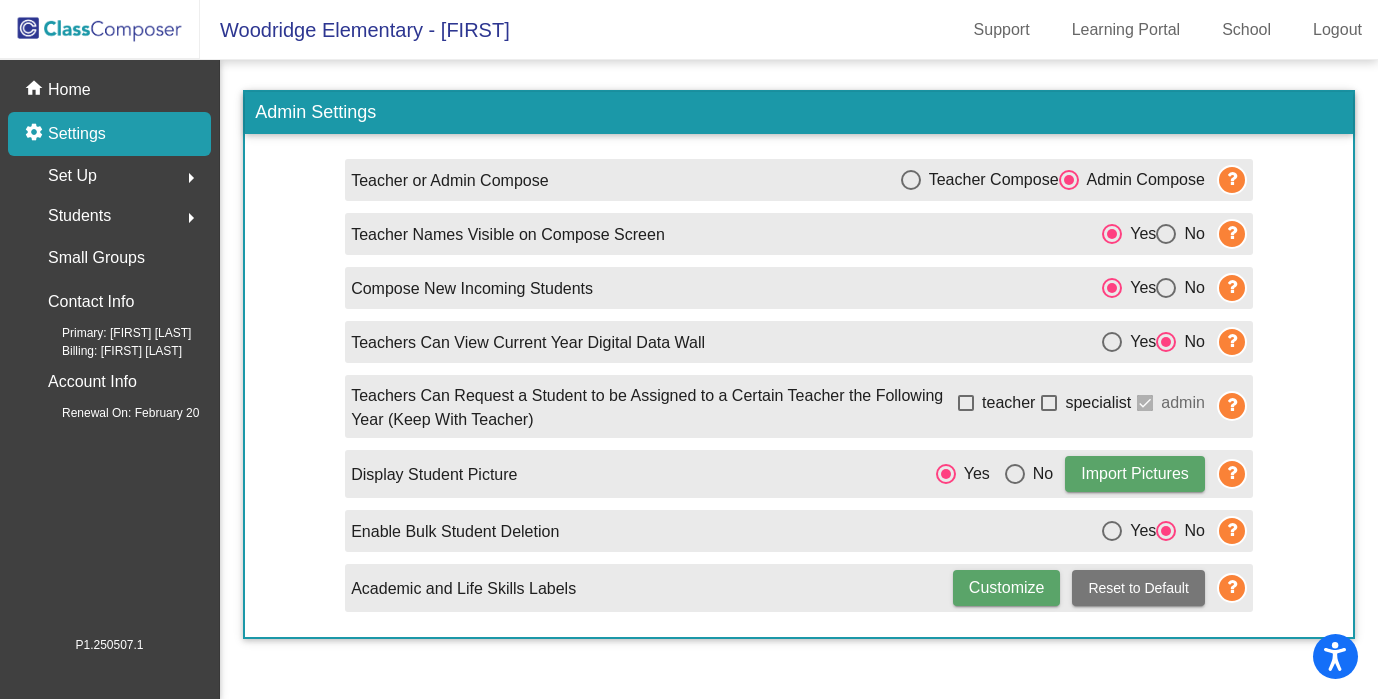 click on "Set Up  arrow_right" 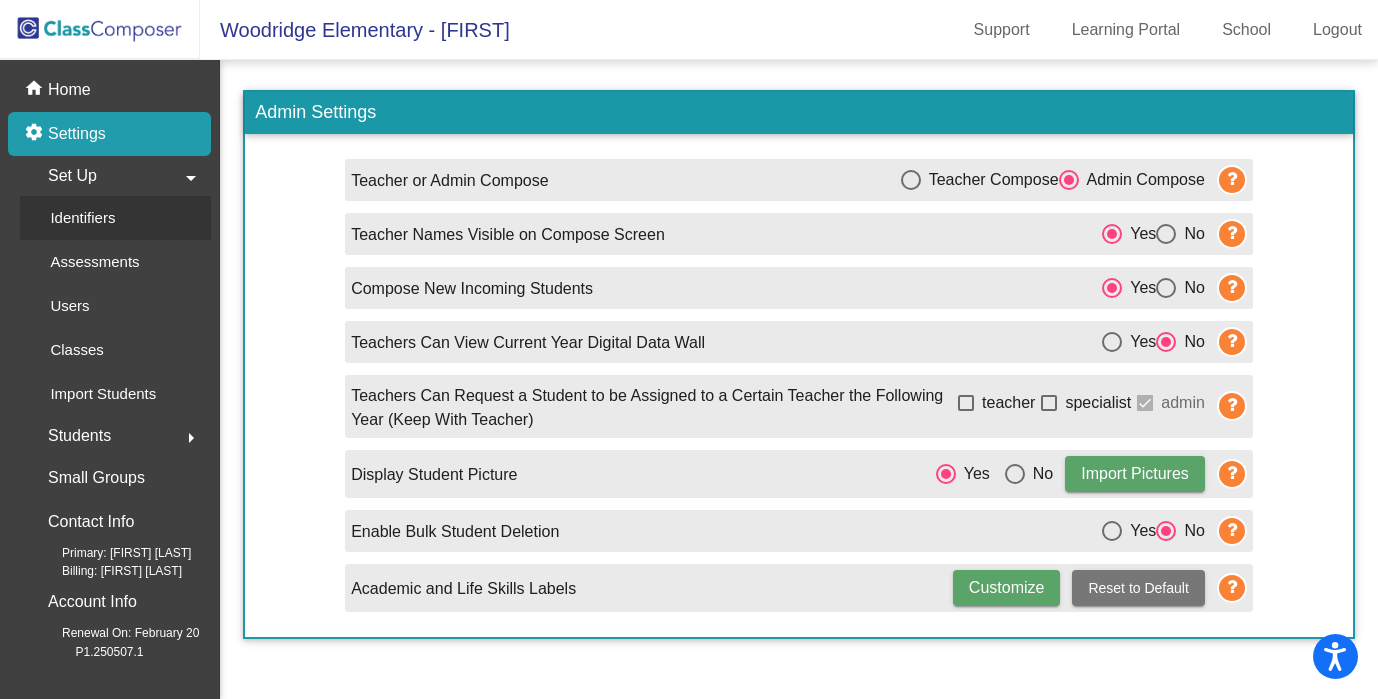 click on "Identifiers" 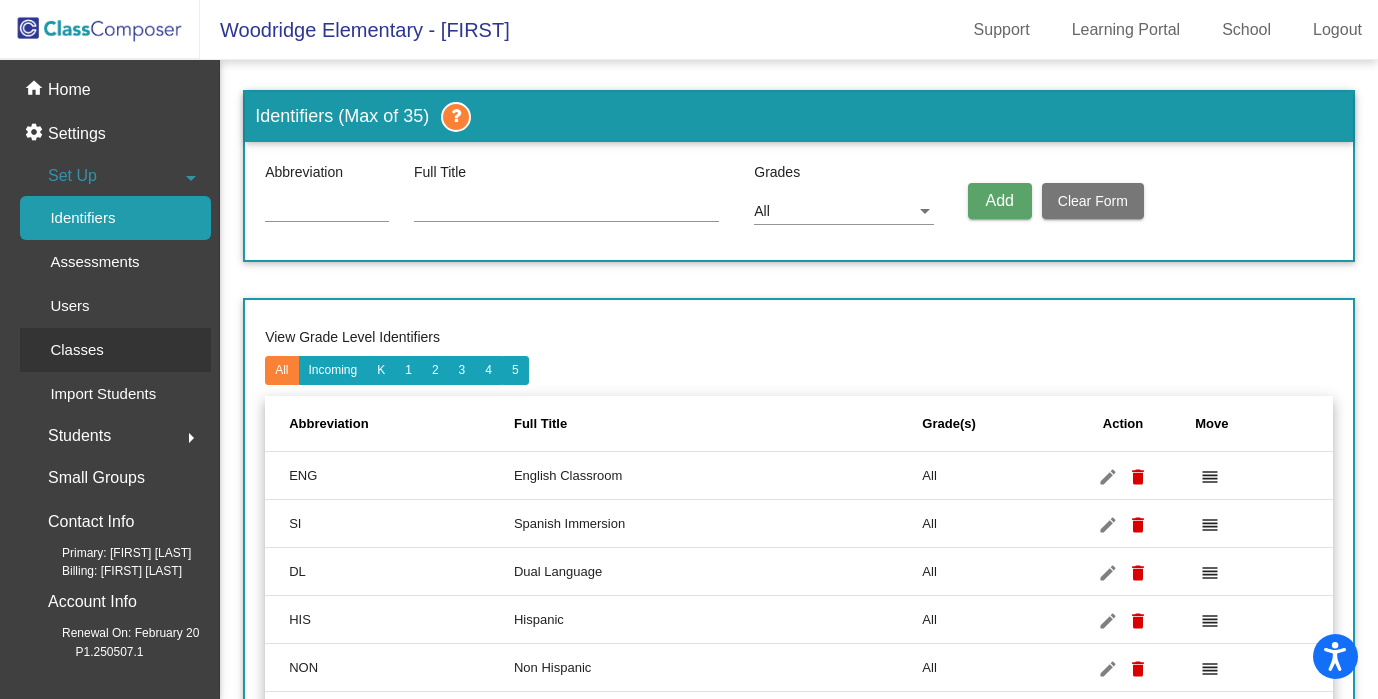 click on "Classes" 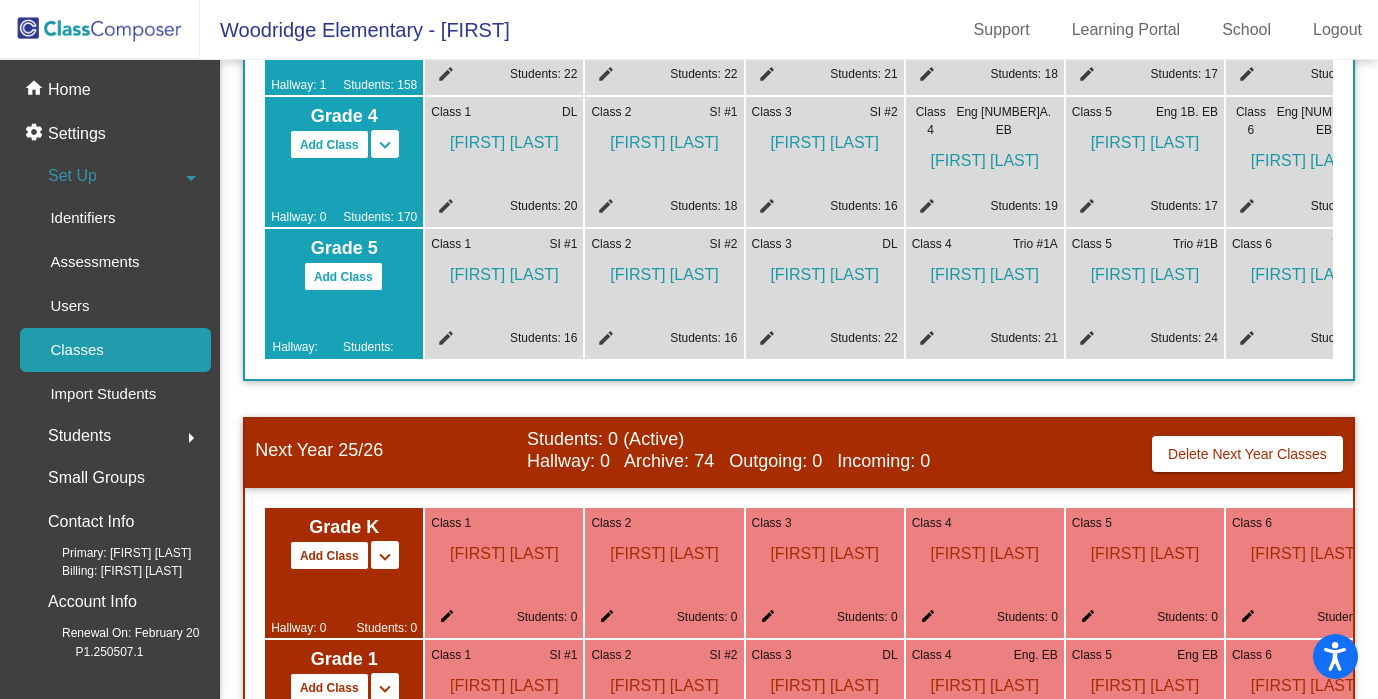 scroll, scrollTop: 659, scrollLeft: 0, axis: vertical 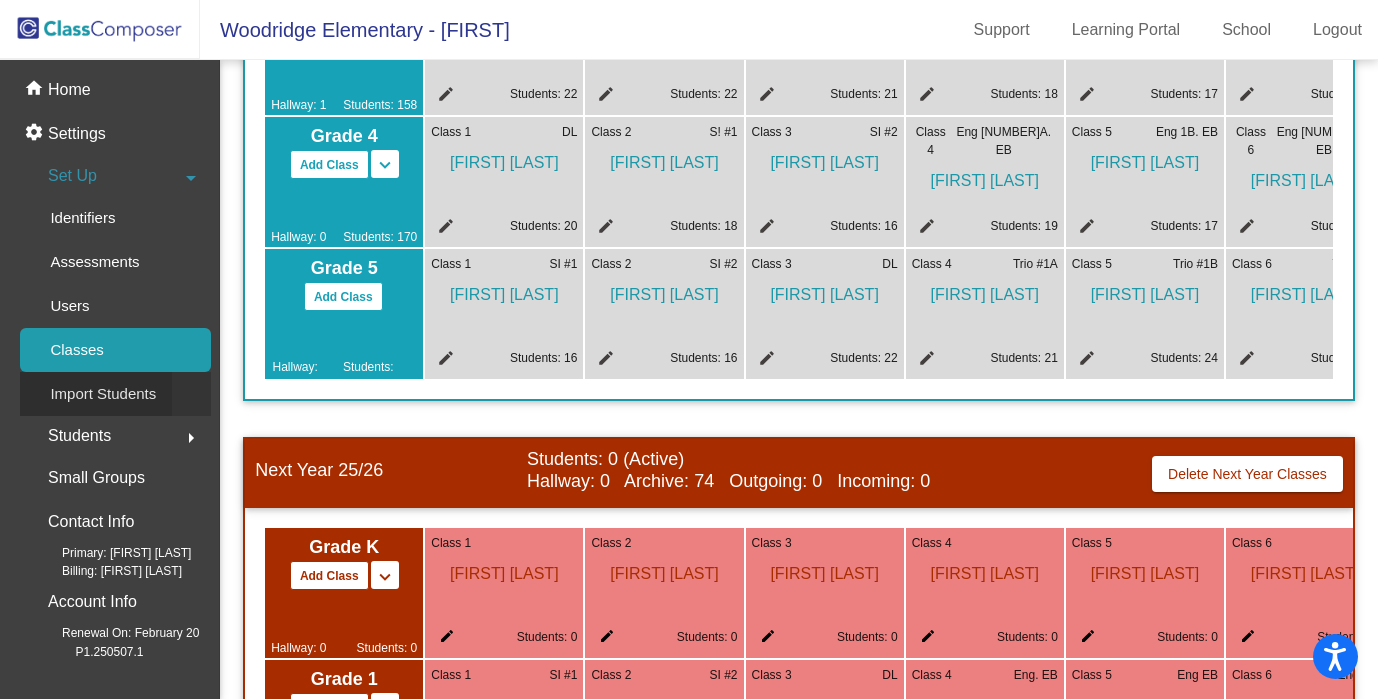click on "Import Students" 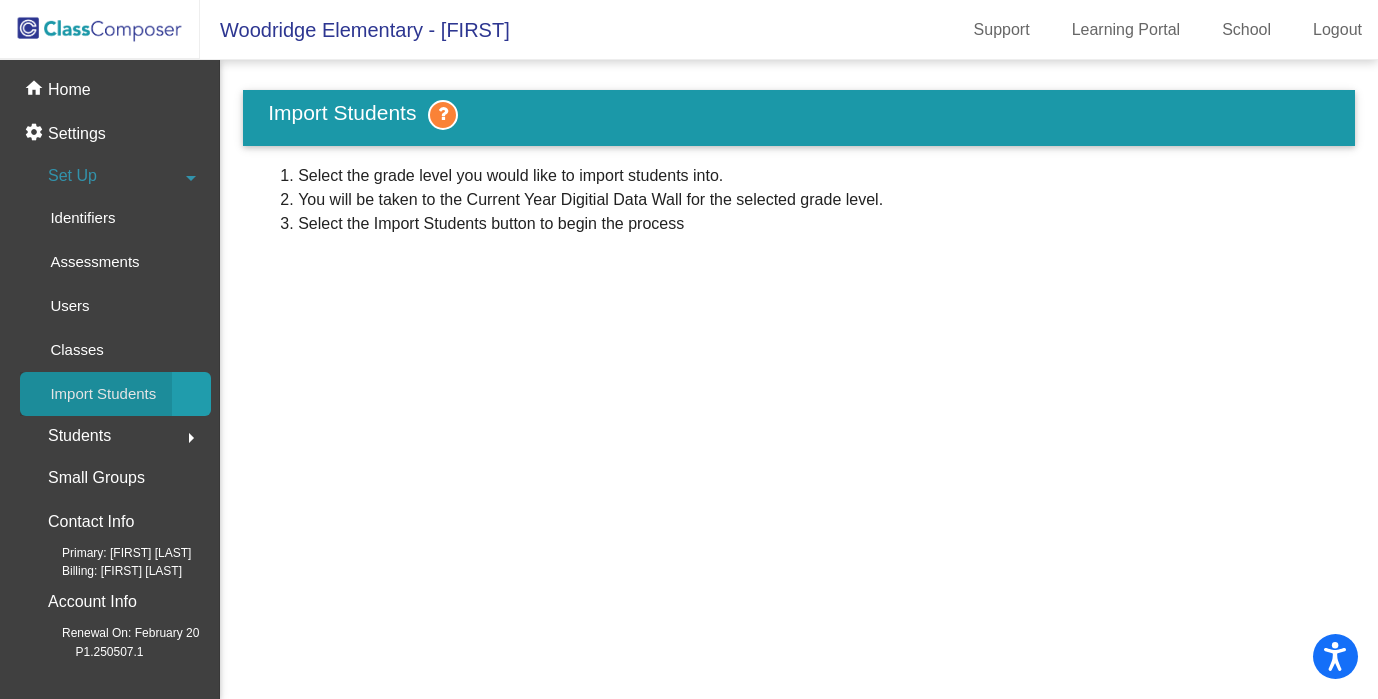 scroll, scrollTop: 0, scrollLeft: 0, axis: both 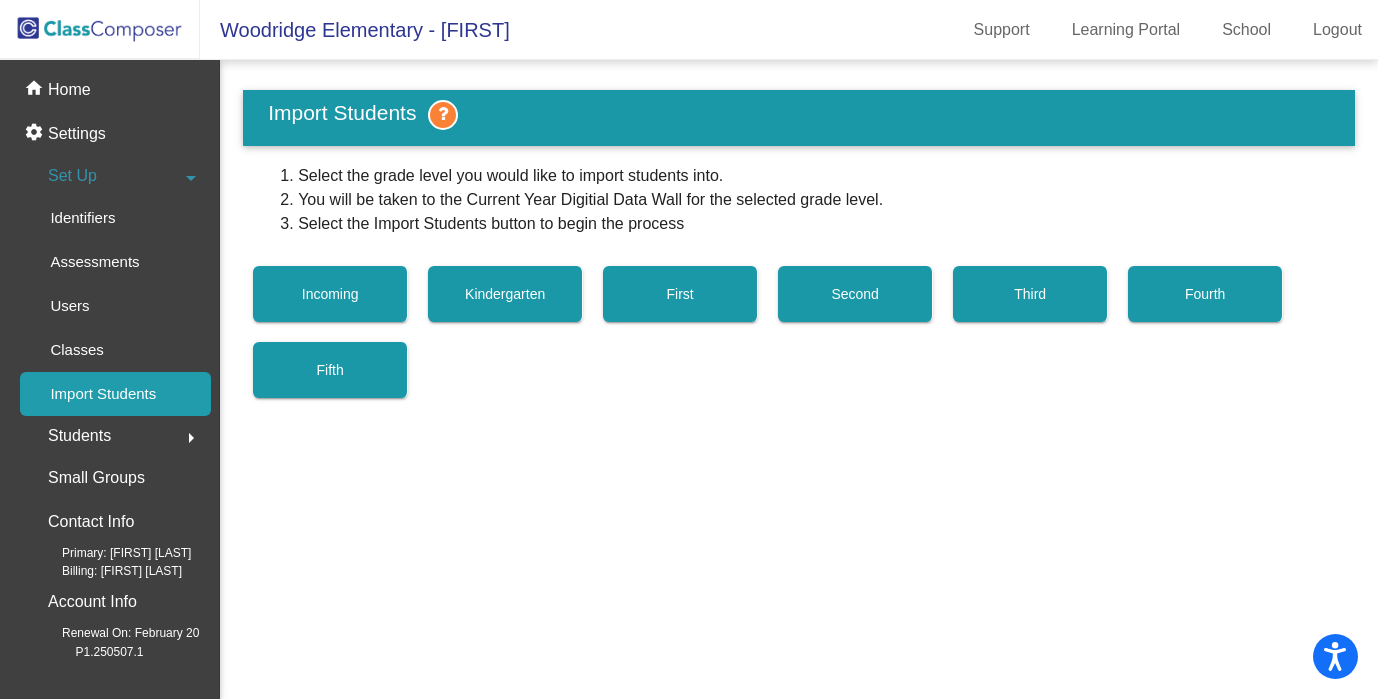 click on "Students" 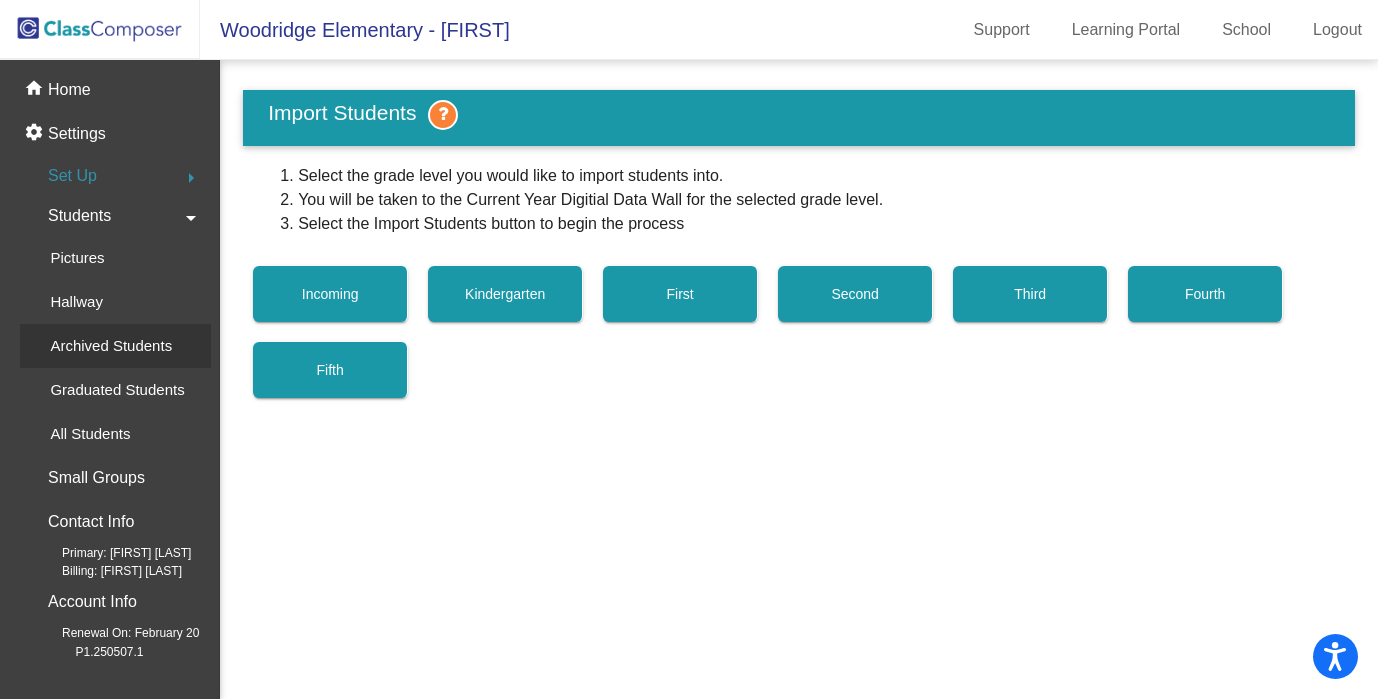 scroll, scrollTop: 0, scrollLeft: 0, axis: both 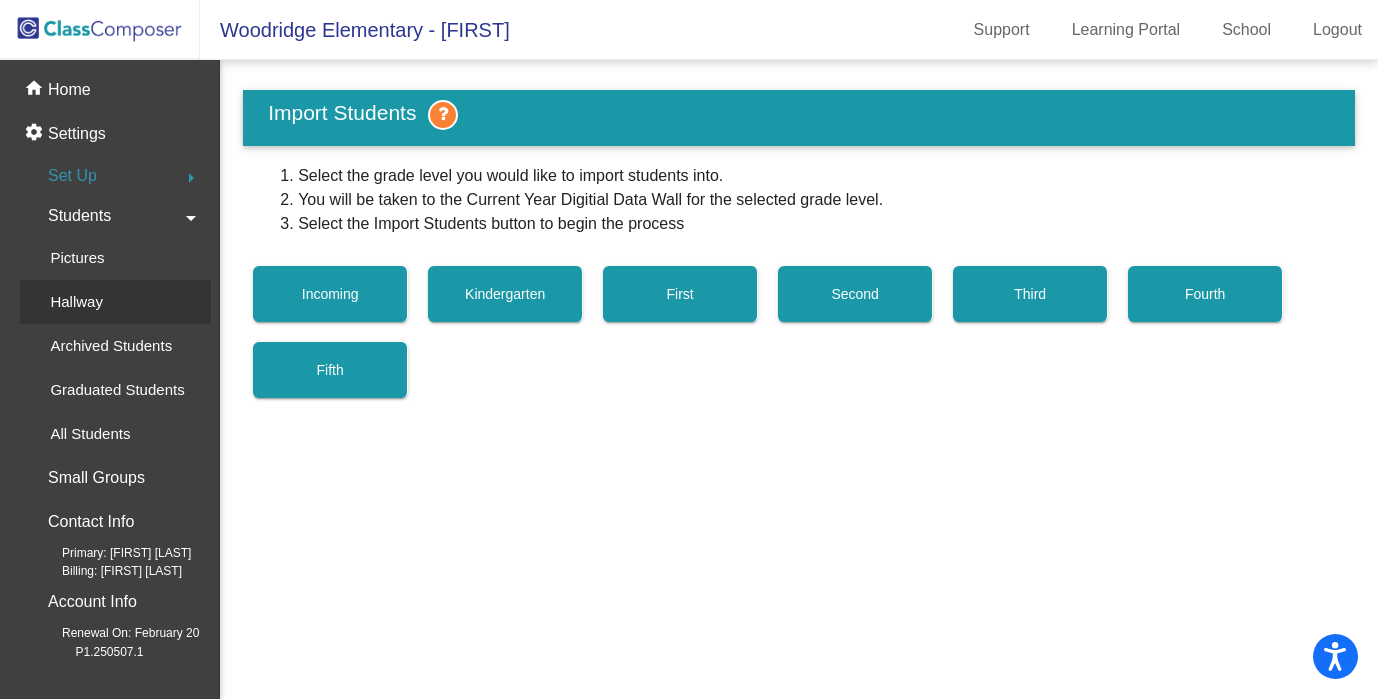 click on "Hallway" 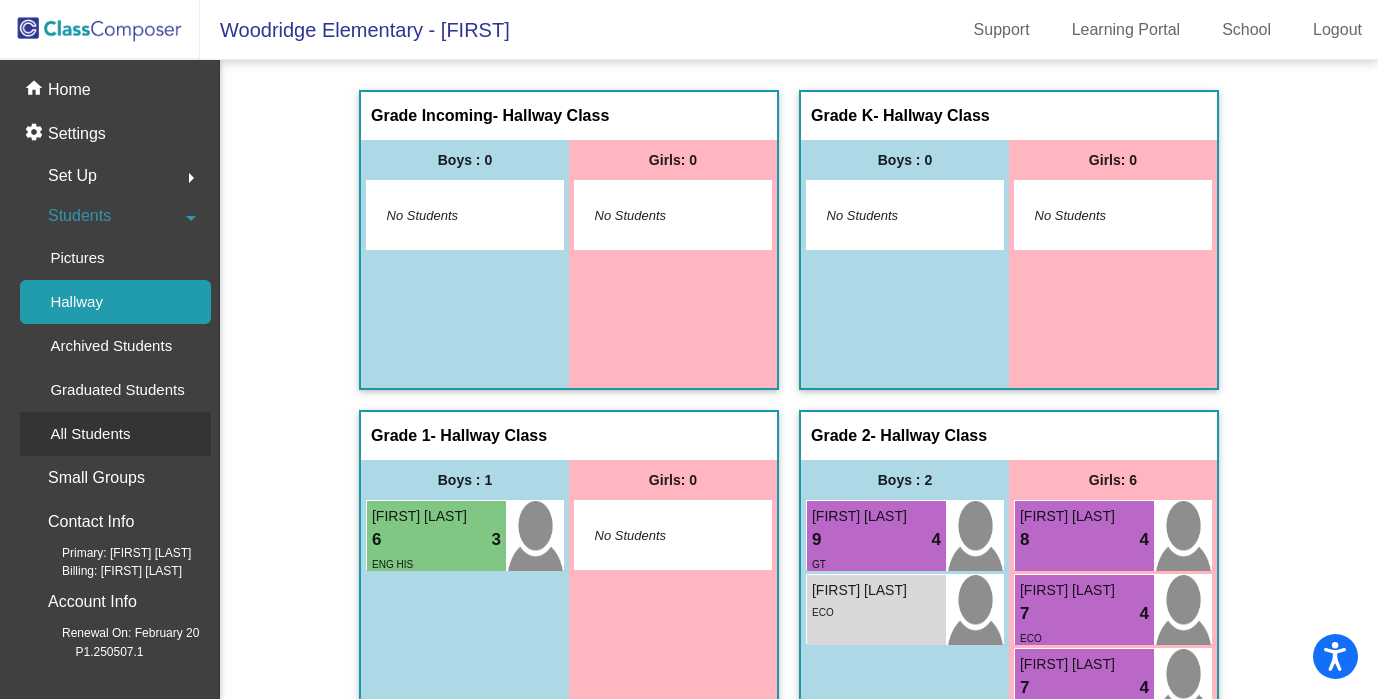 click on "All Students" 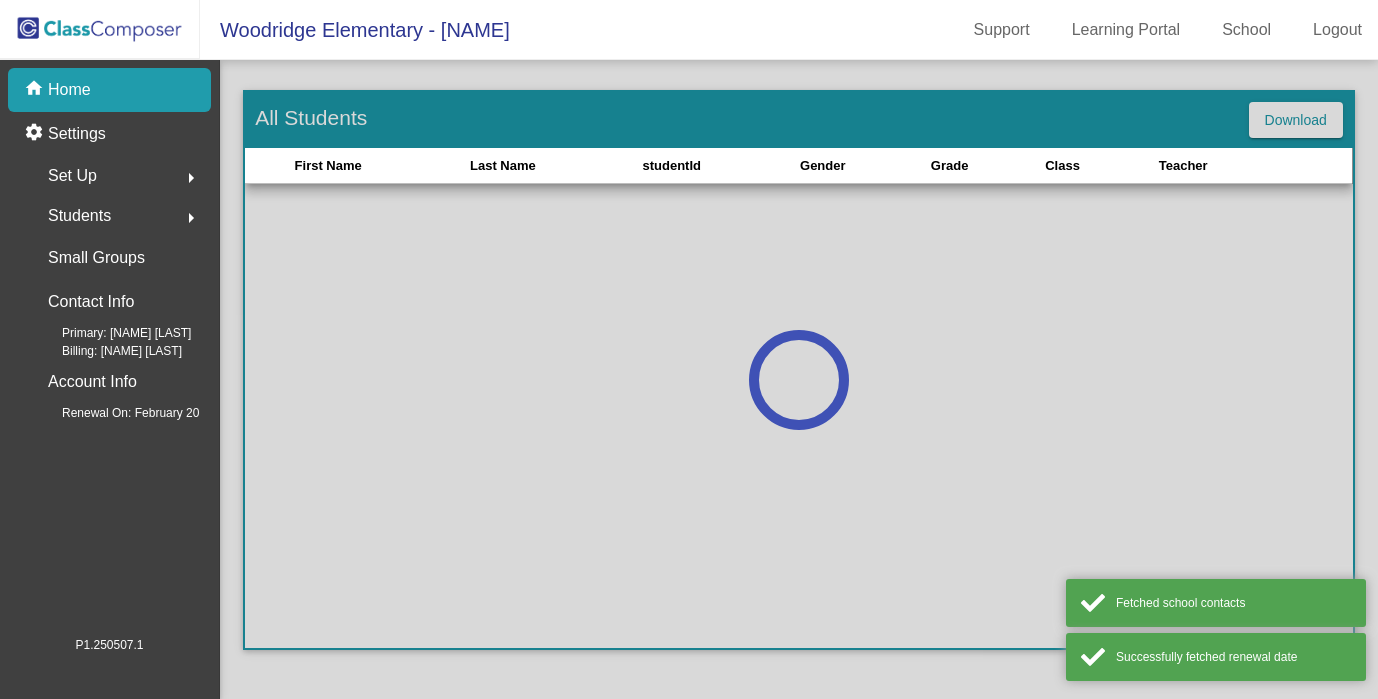 scroll, scrollTop: 0, scrollLeft: 0, axis: both 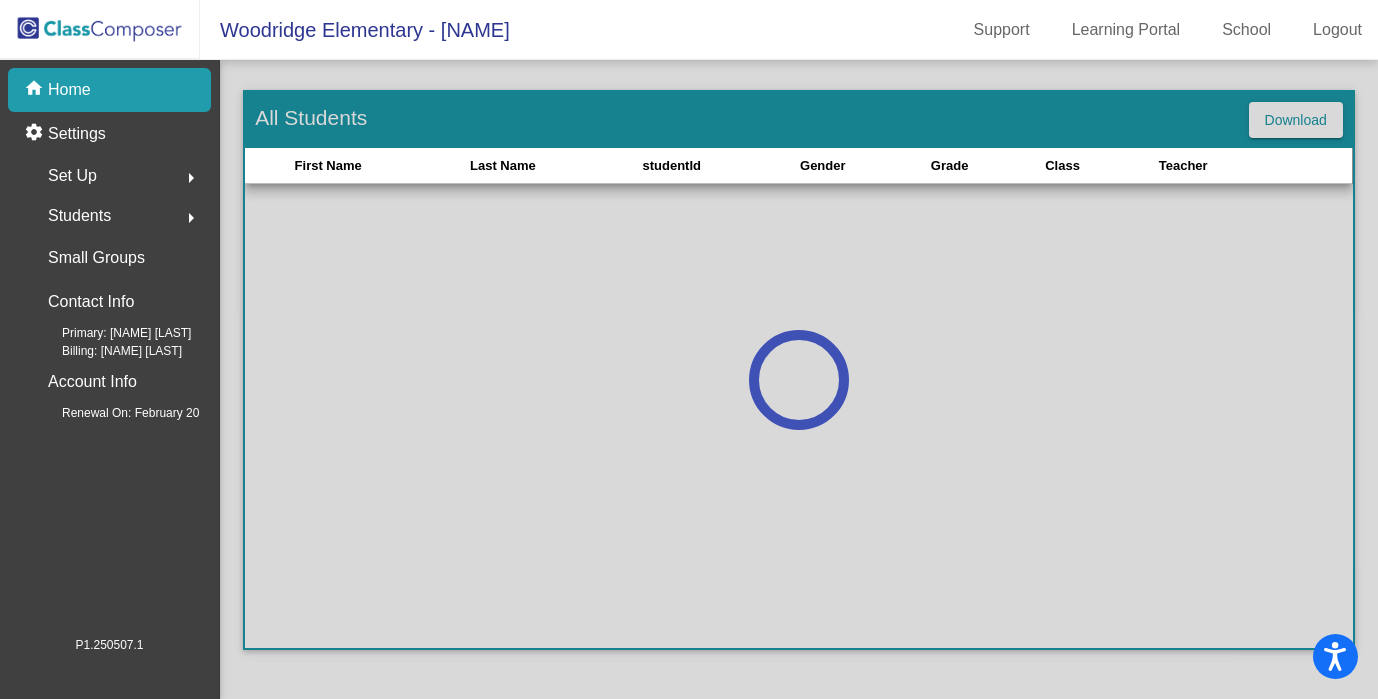 click on "arrow_right" 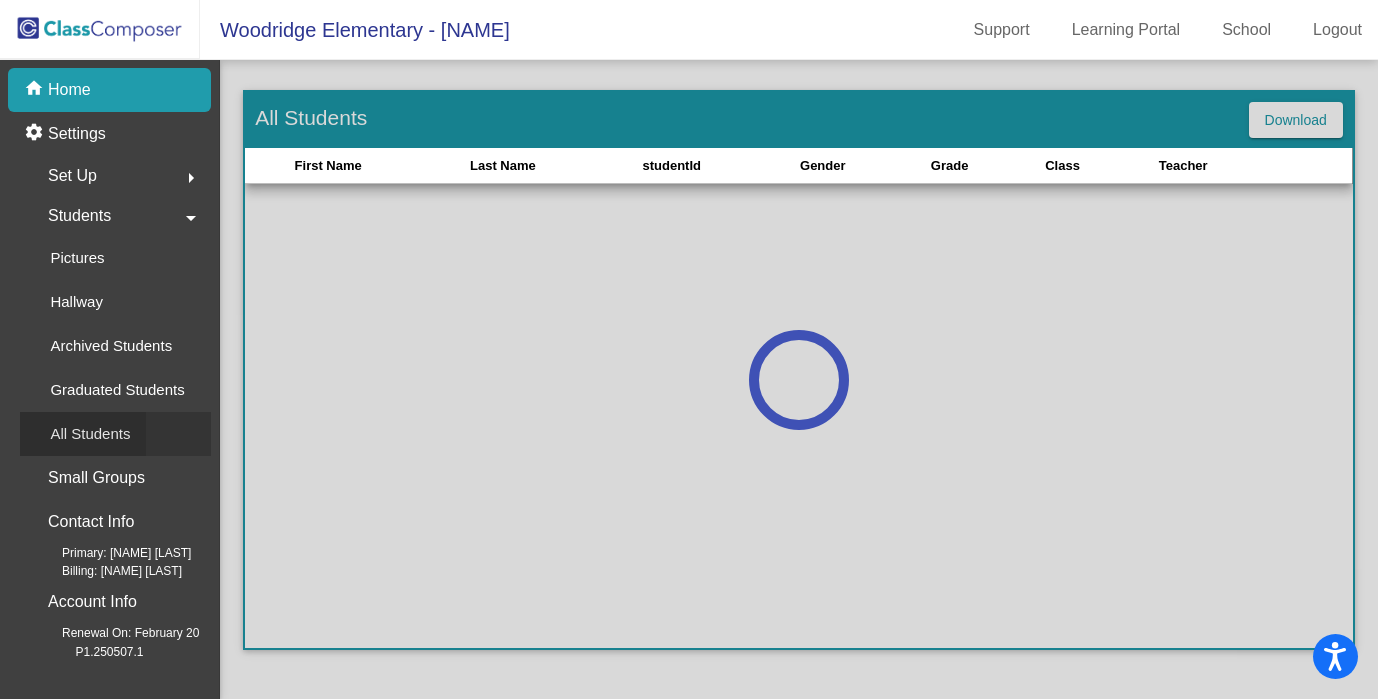 click on "All Students" 